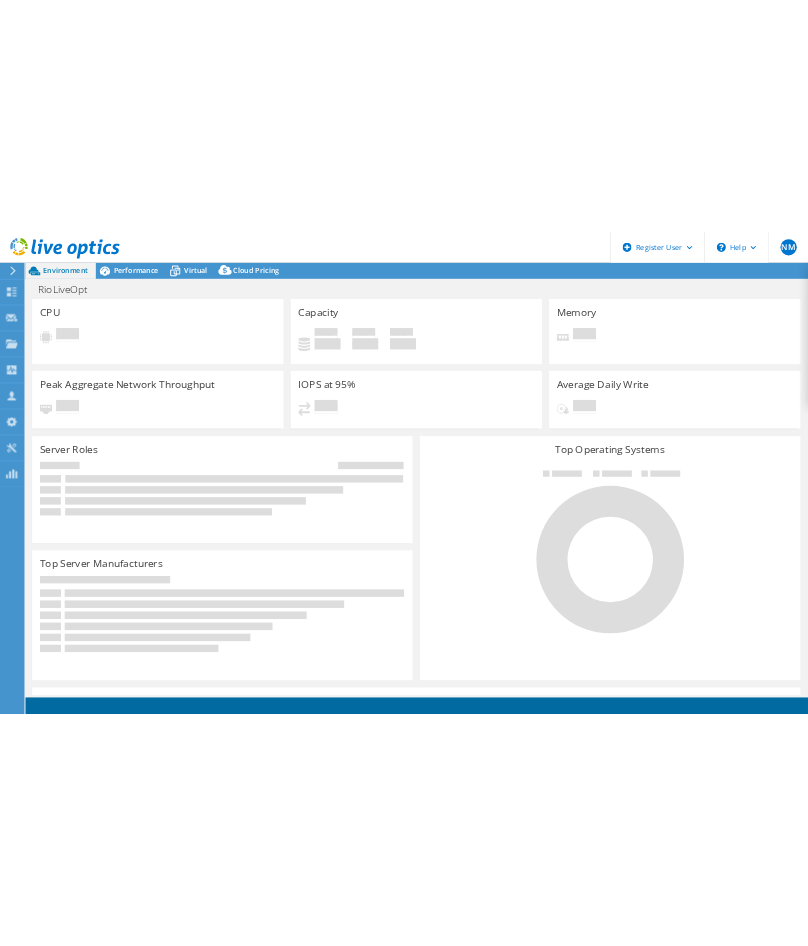 scroll, scrollTop: 0, scrollLeft: 0, axis: both 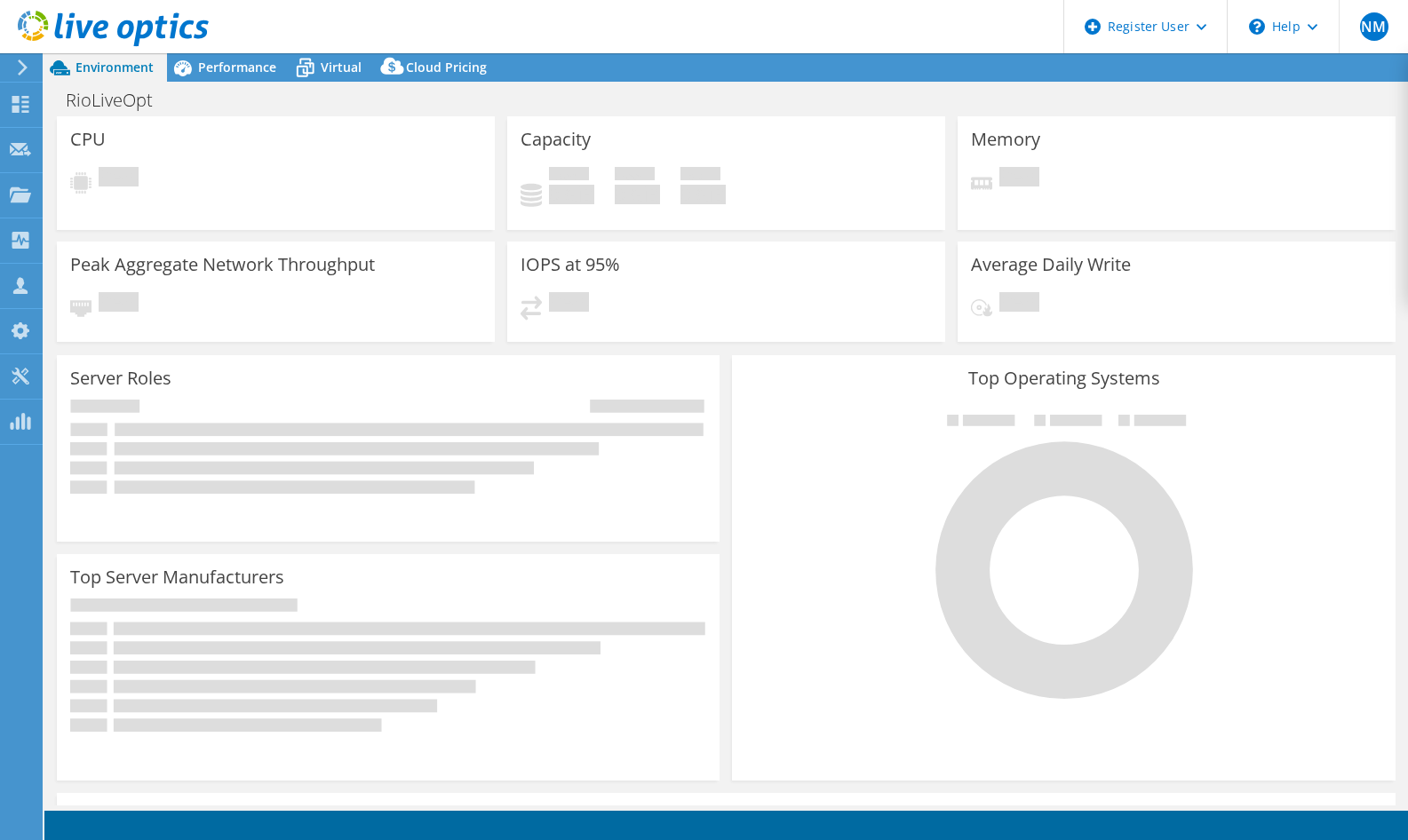 select on "Singapore" 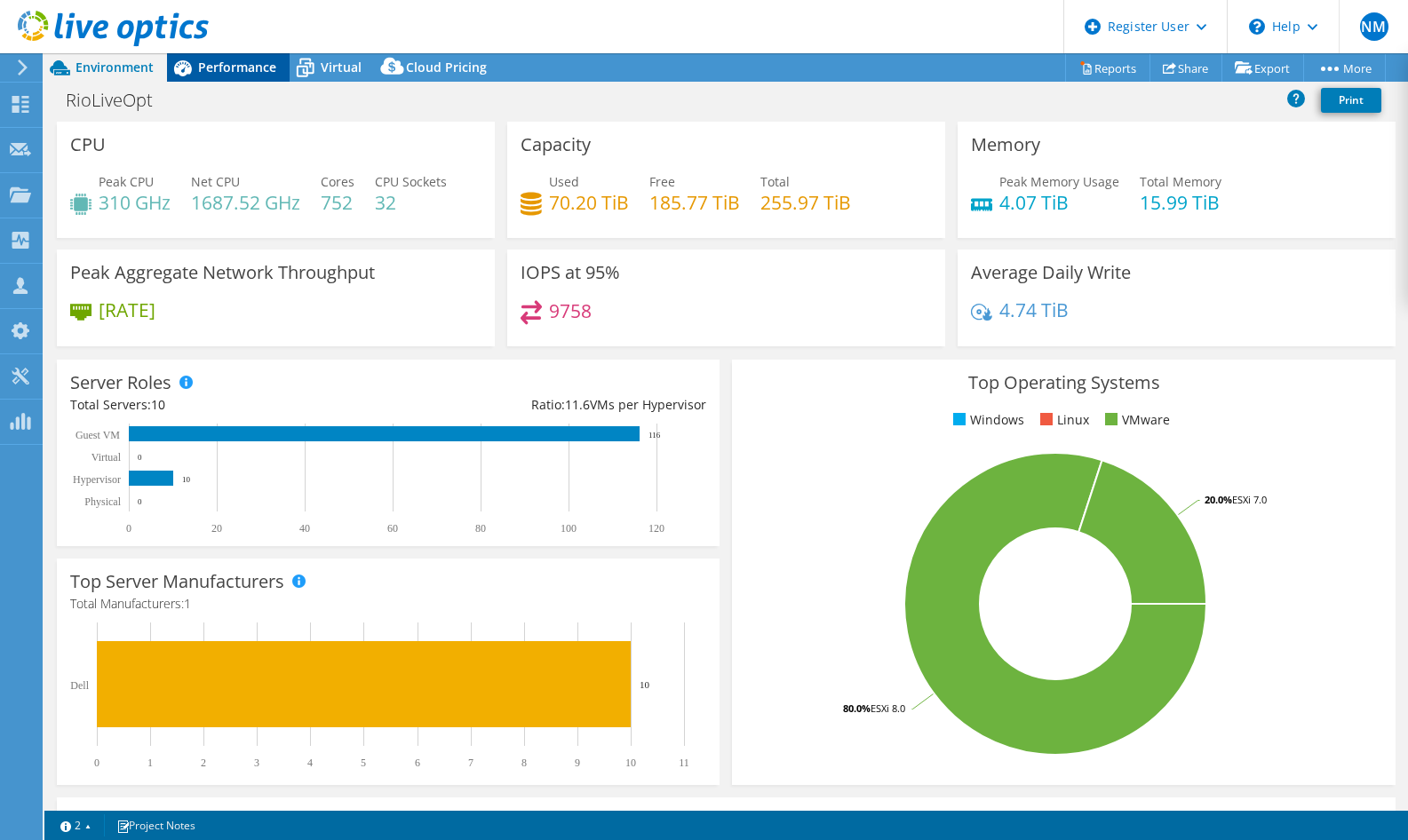 click 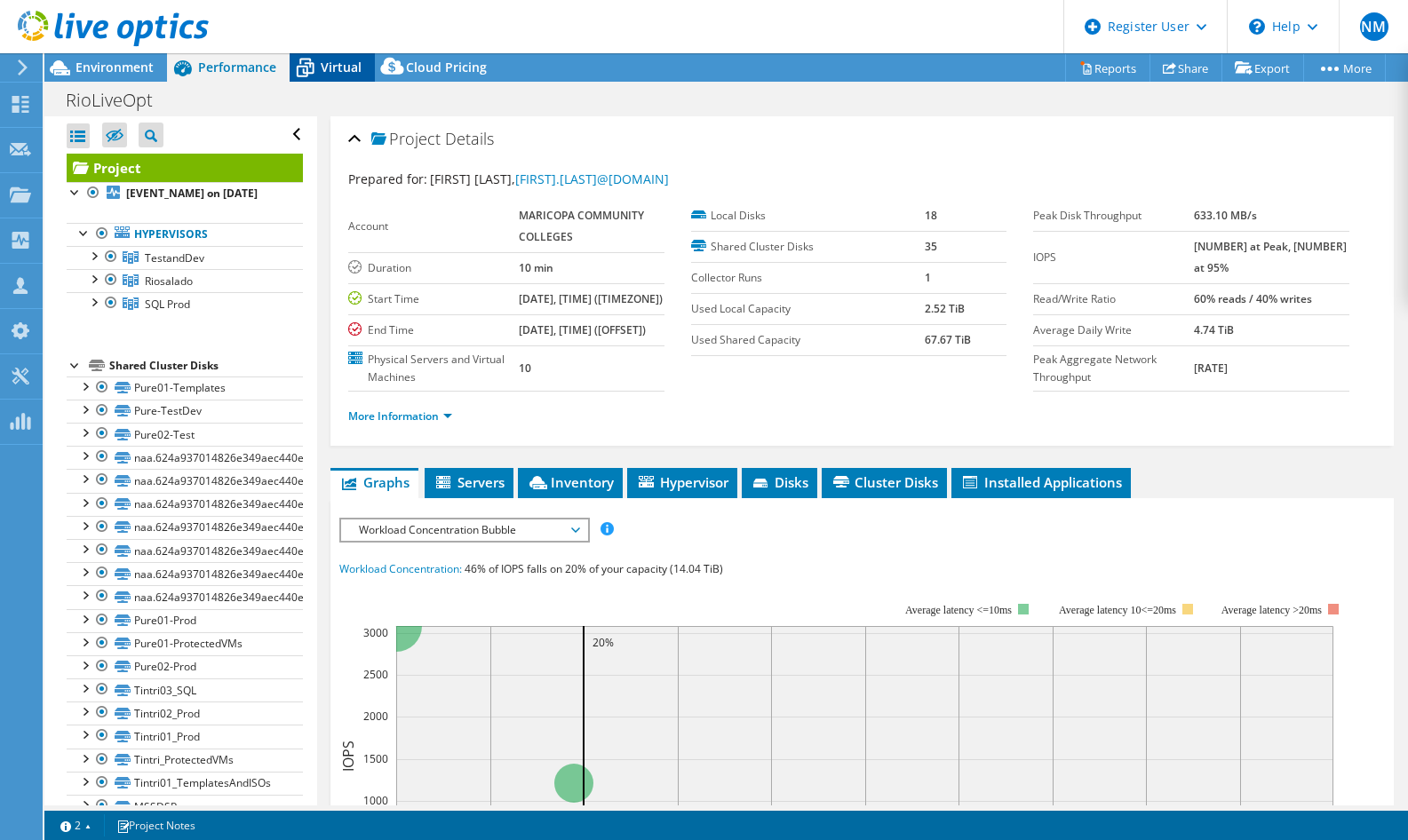 click on "Virtual" at bounding box center [341, 67] 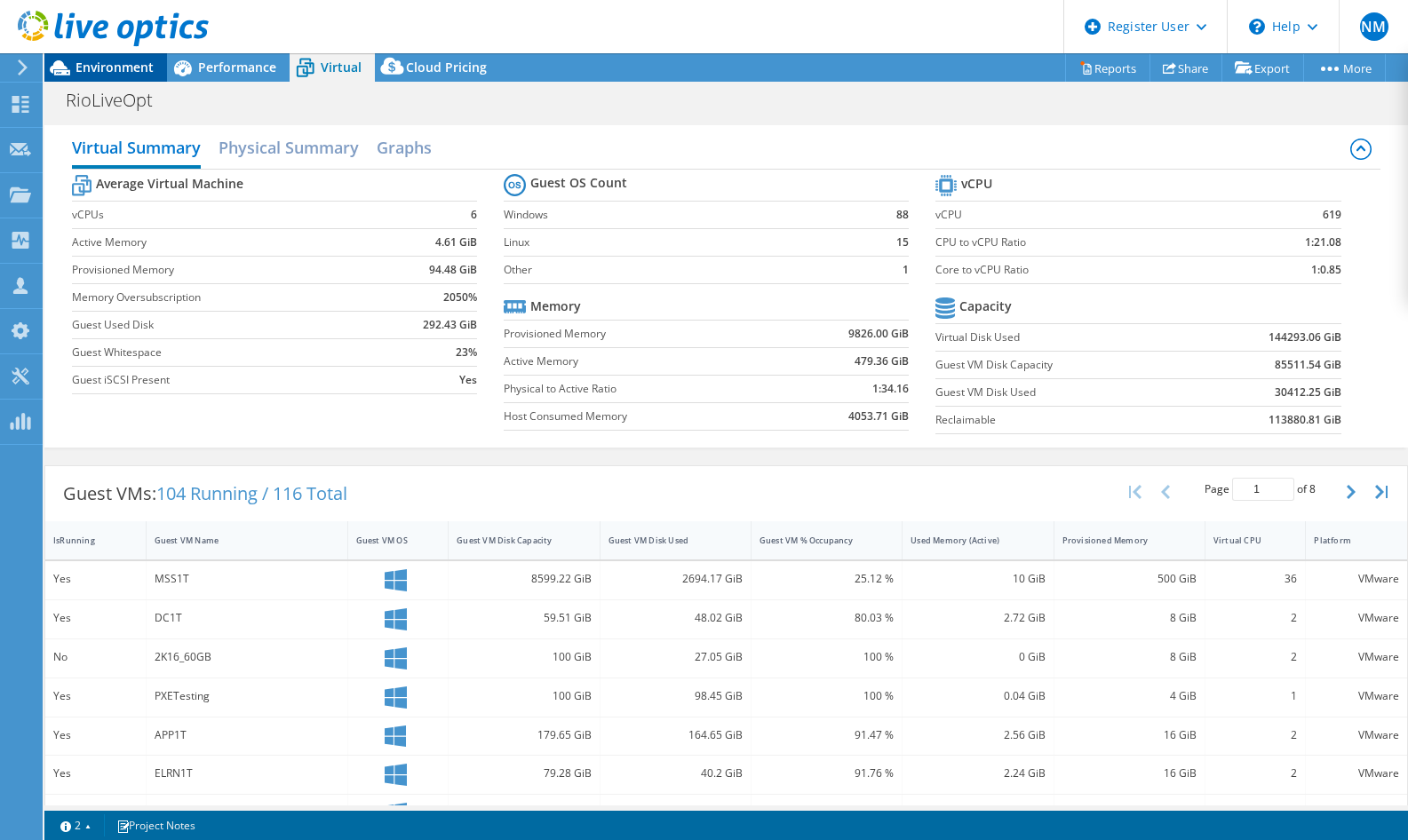 click on "Environment" at bounding box center (106, 67) 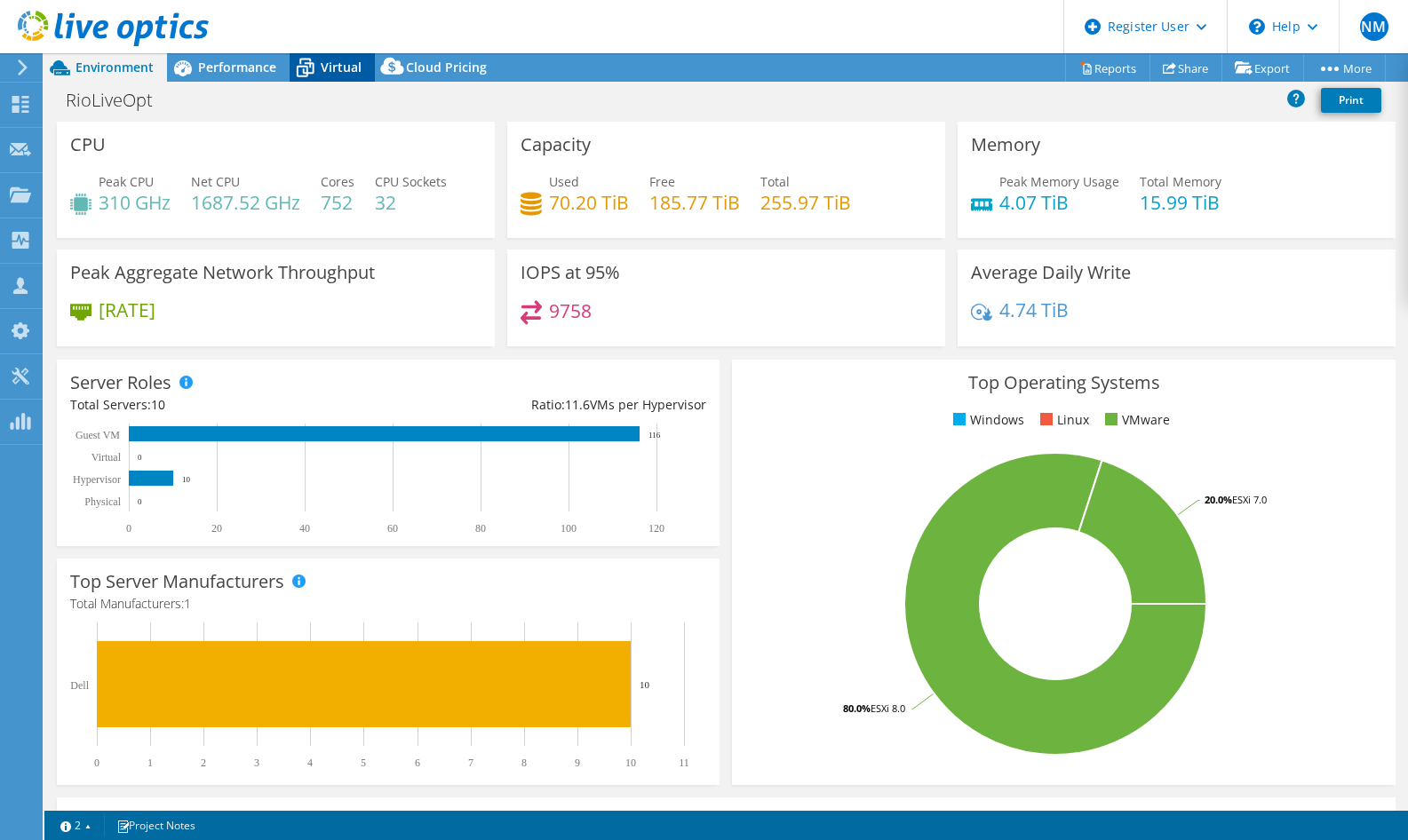 click on "Virtual" at bounding box center [341, 67] 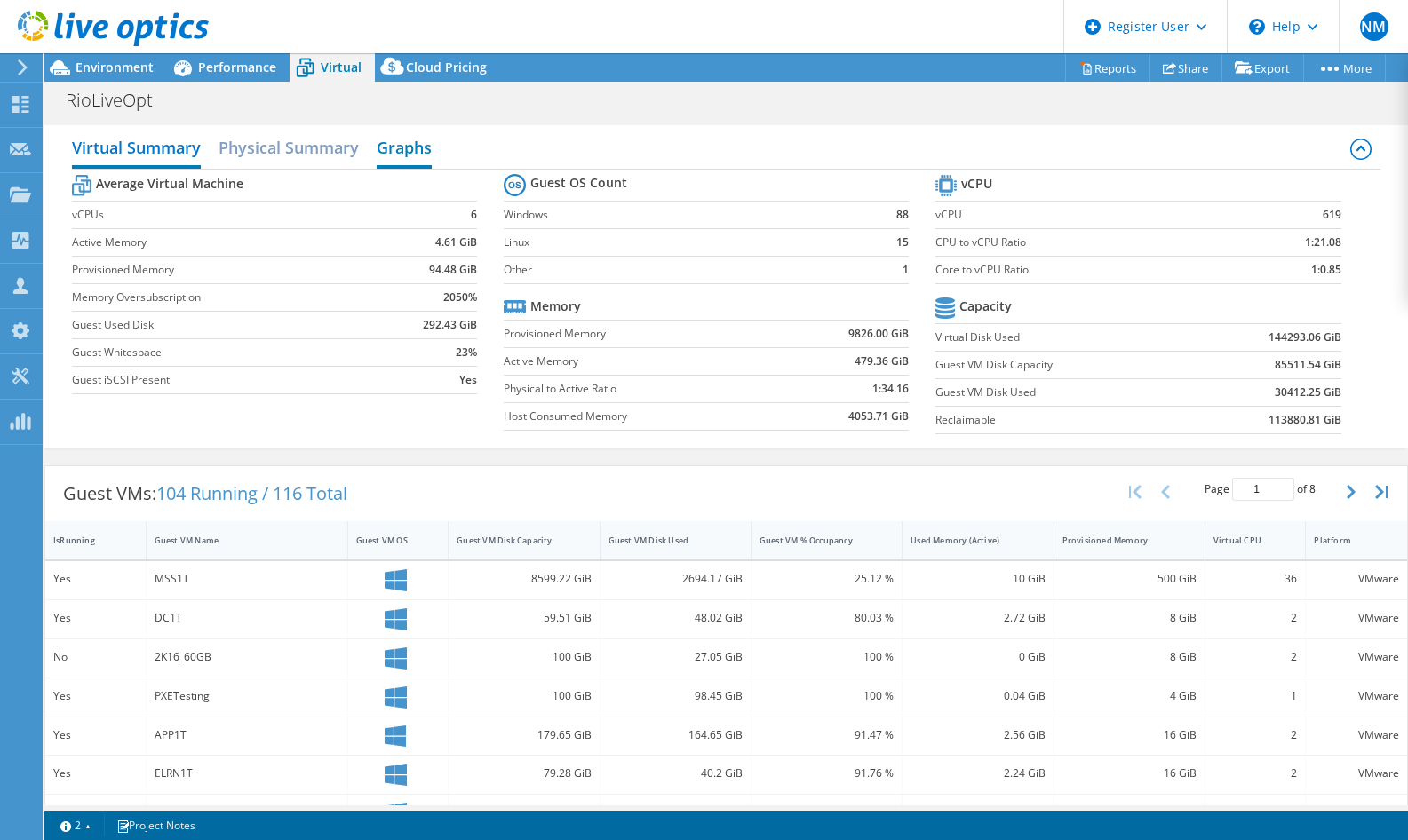 click on "Graphs" at bounding box center (404, 149) 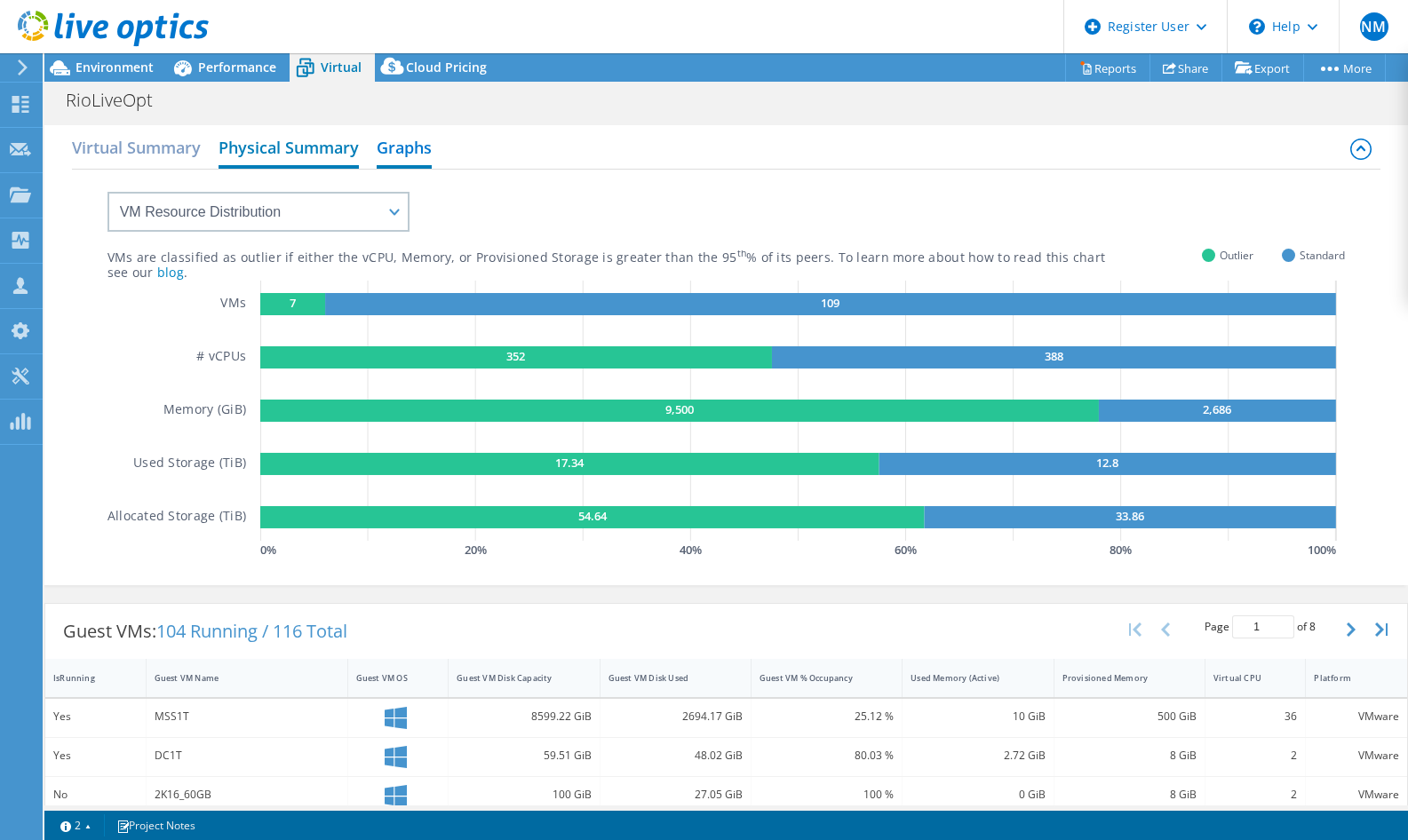 click on "Physical Summary" at bounding box center [289, 149] 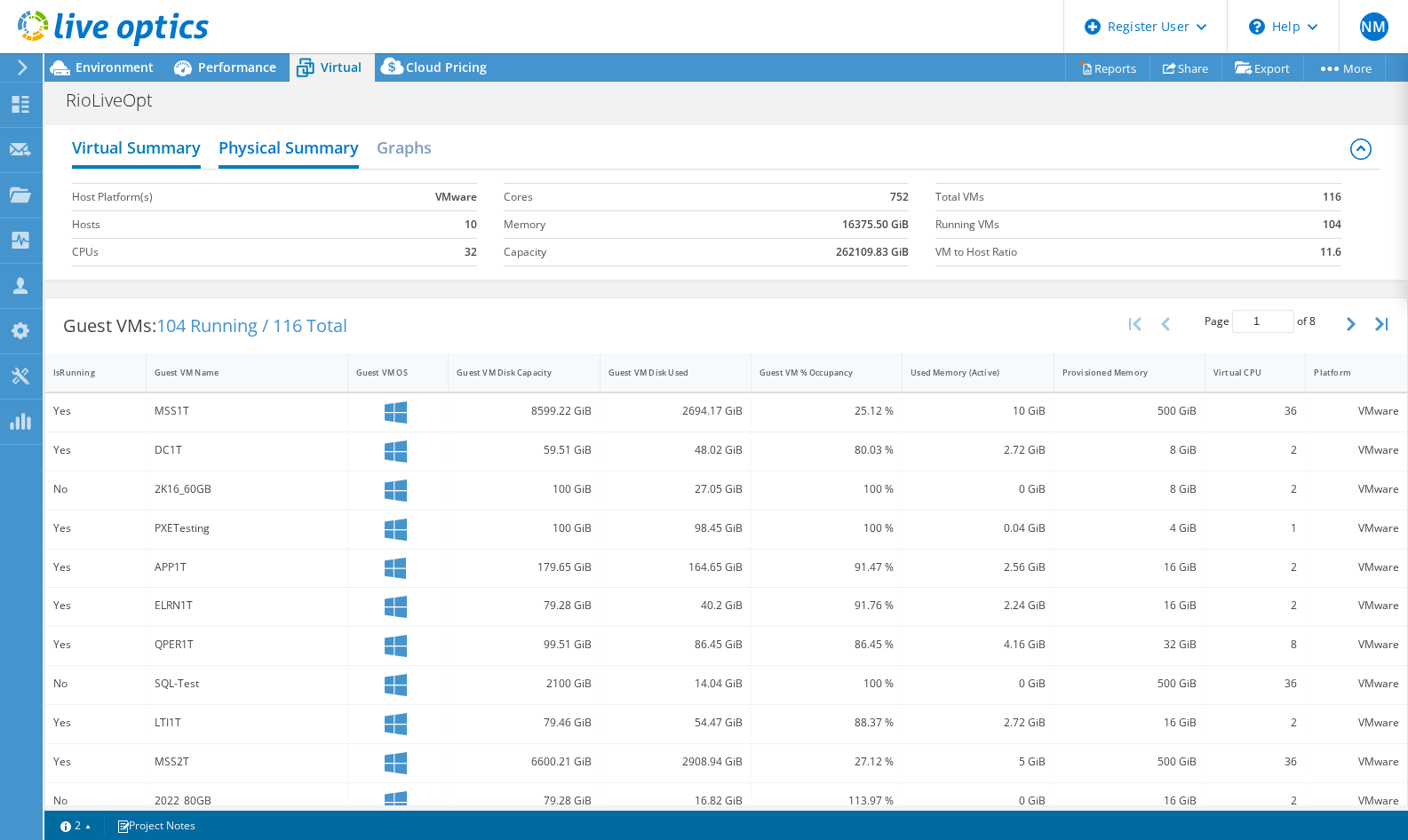click on "Virtual Summary" at bounding box center [136, 149] 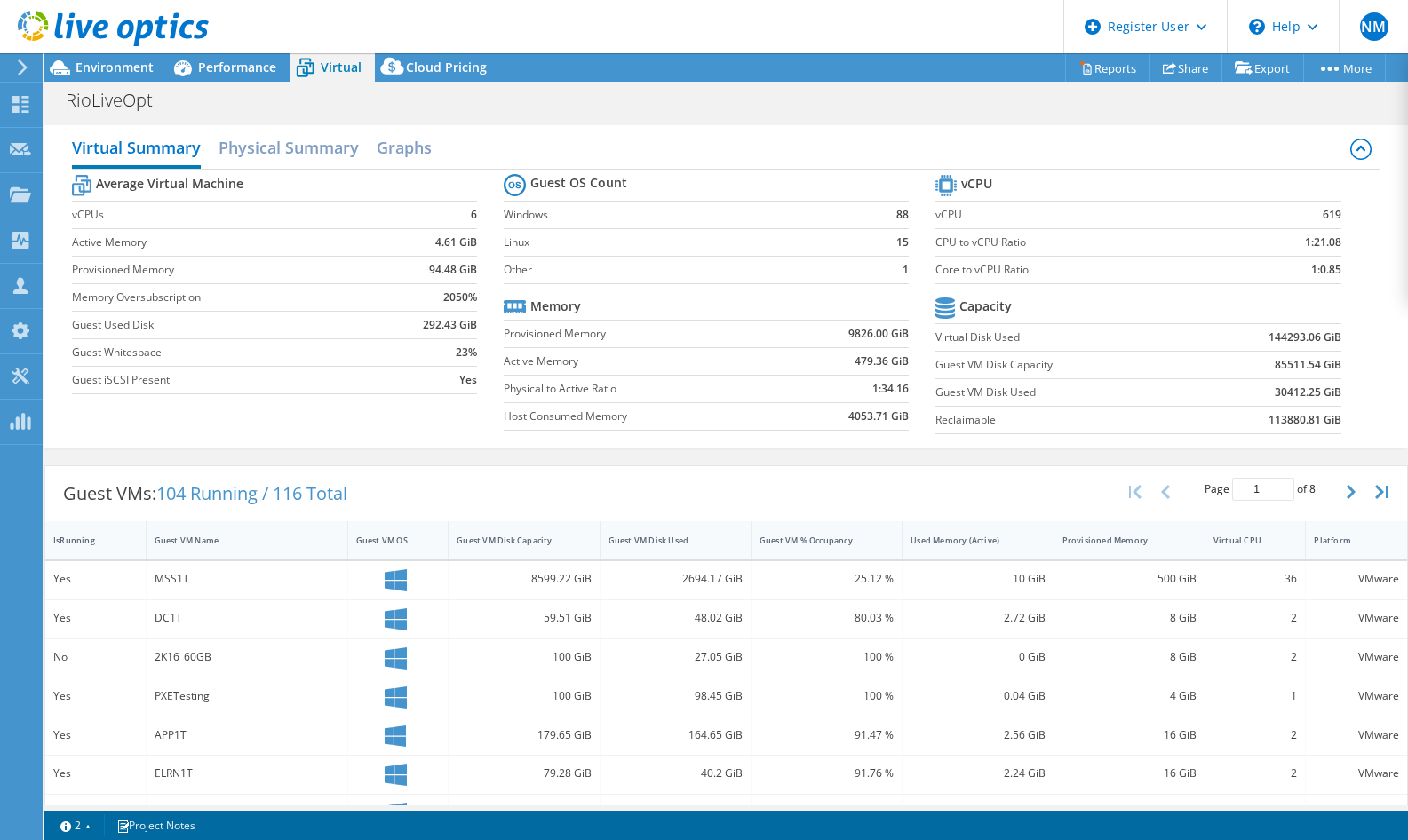 click on "RioLiveOpt
Print" at bounding box center (726, 99) 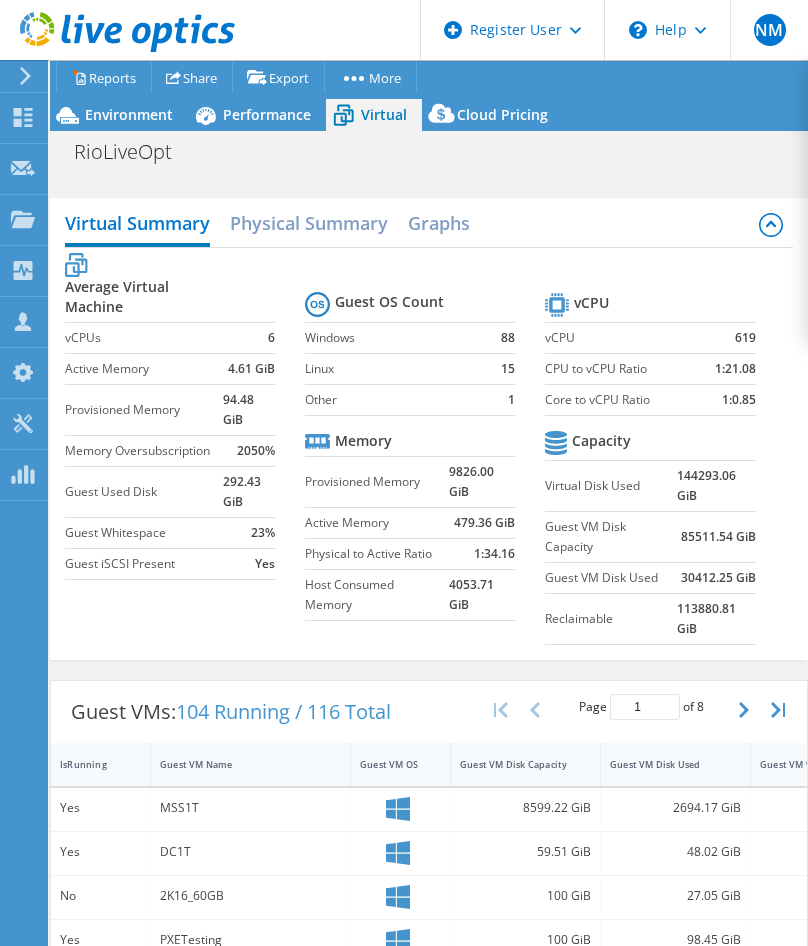 drag, startPoint x: 341, startPoint y: 269, endPoint x: 358, endPoint y: 269, distance: 17 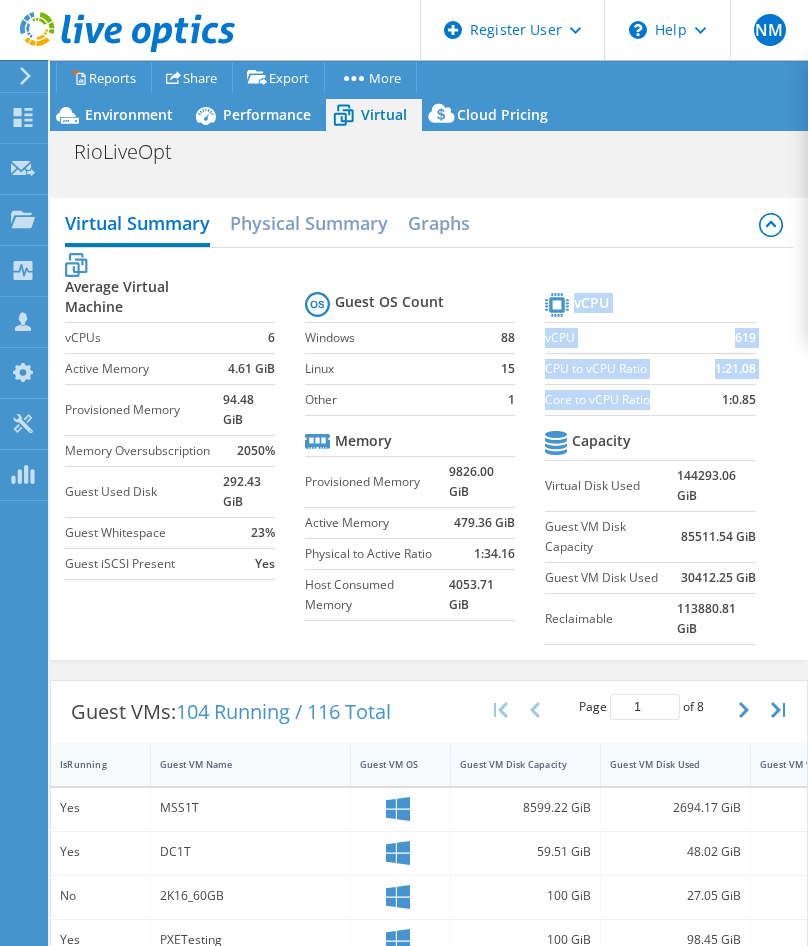 drag, startPoint x: 763, startPoint y: 397, endPoint x: 672, endPoint y: 403, distance: 91.197586 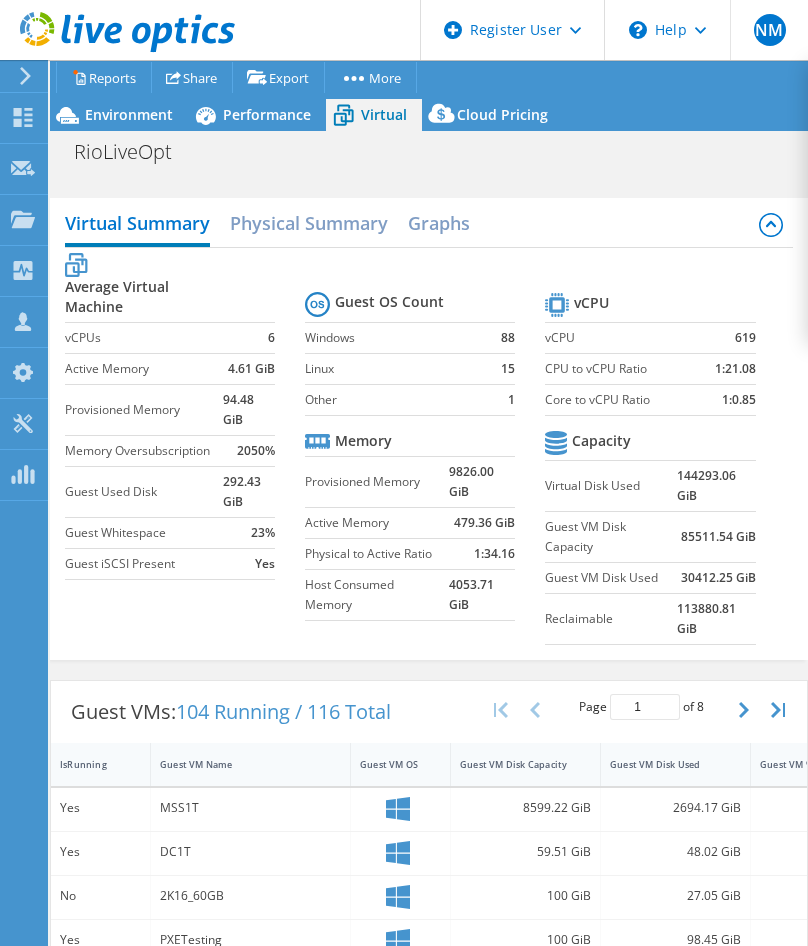 click on "Average Virtual Machine vCPUs 6 Active Memory 4.61 GiB Provisioned Memory 94.48 GiB Memory Oversubscription 2050% Guest Used Disk 292.43 GiB Guest Whitespace 23% Guest iSCSI Present Yes" at bounding box center [185, 419] 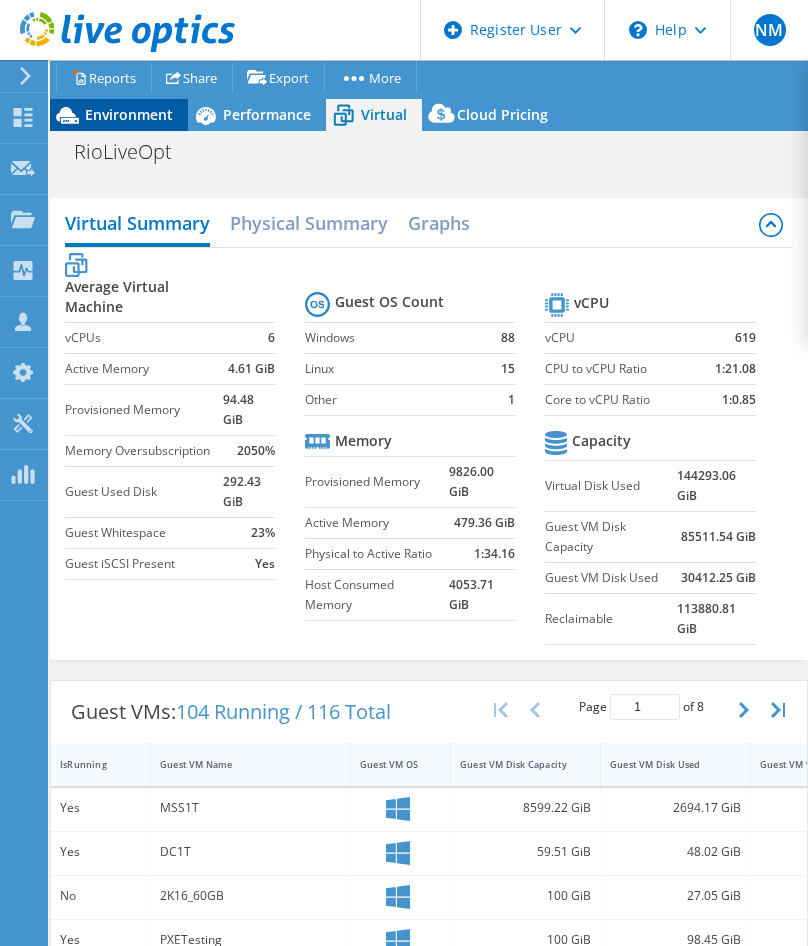 click on "Environment" at bounding box center [129, 114] 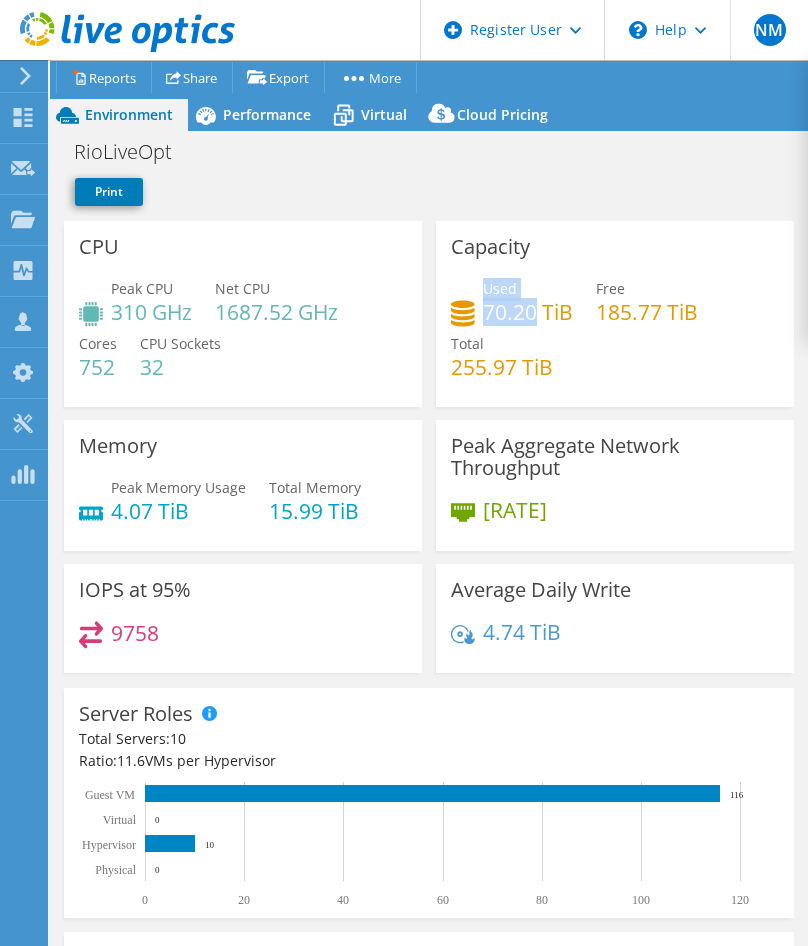 drag, startPoint x: 535, startPoint y: 312, endPoint x: 482, endPoint y: 317, distance: 53.235325 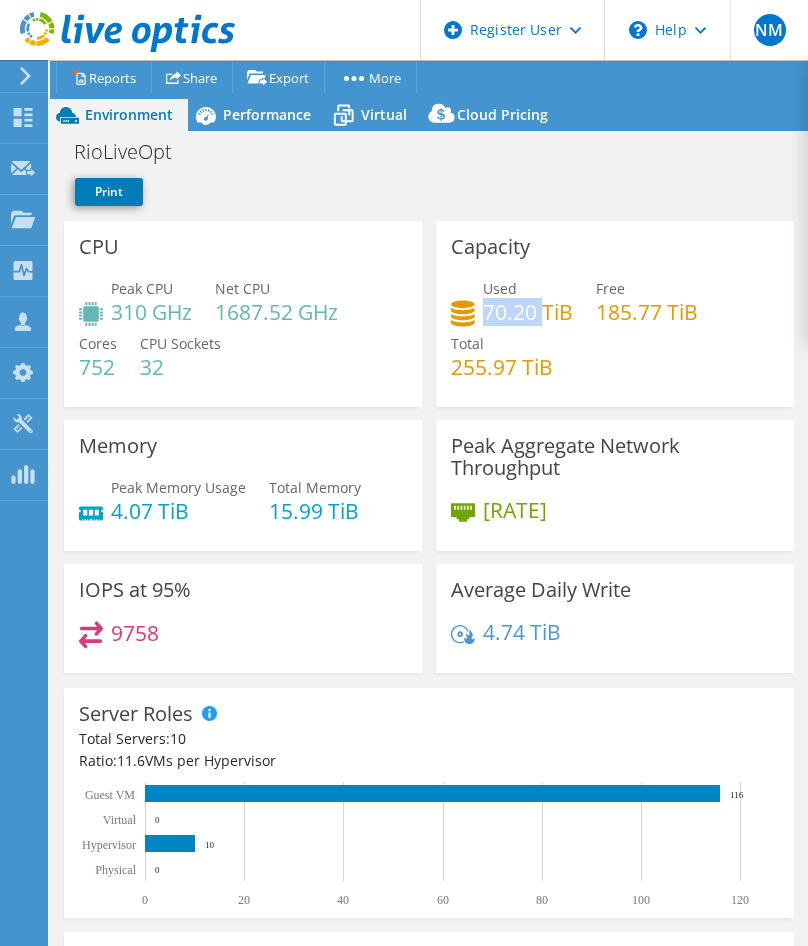 click on "70.20 TiB" at bounding box center [528, 312] 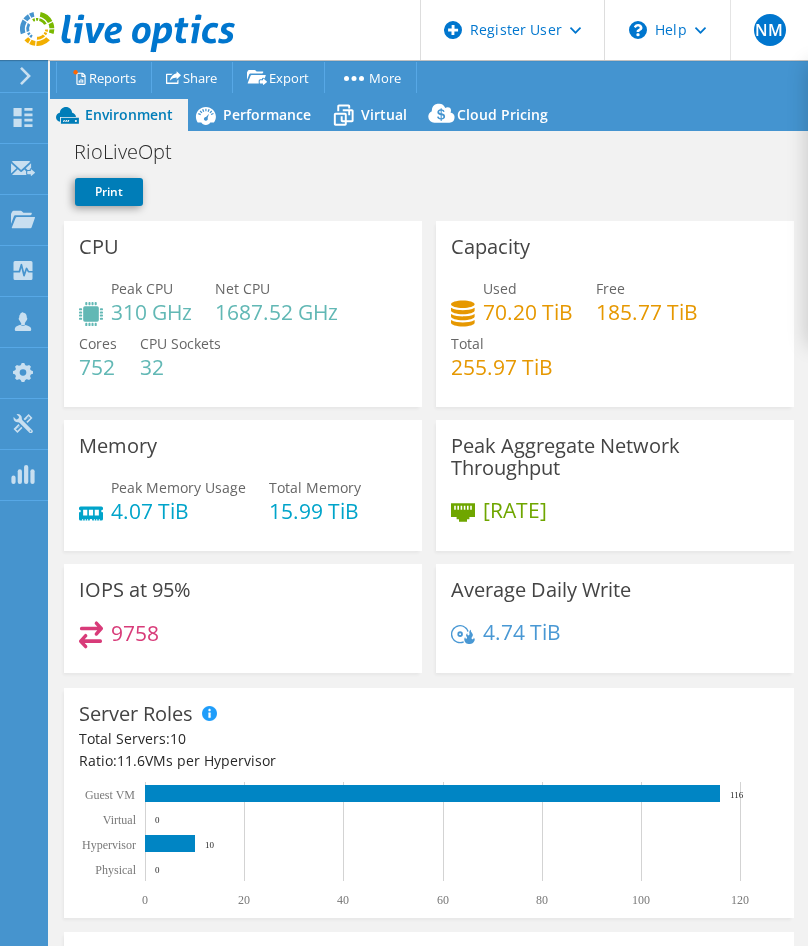 click on "Print" at bounding box center [424, 197] 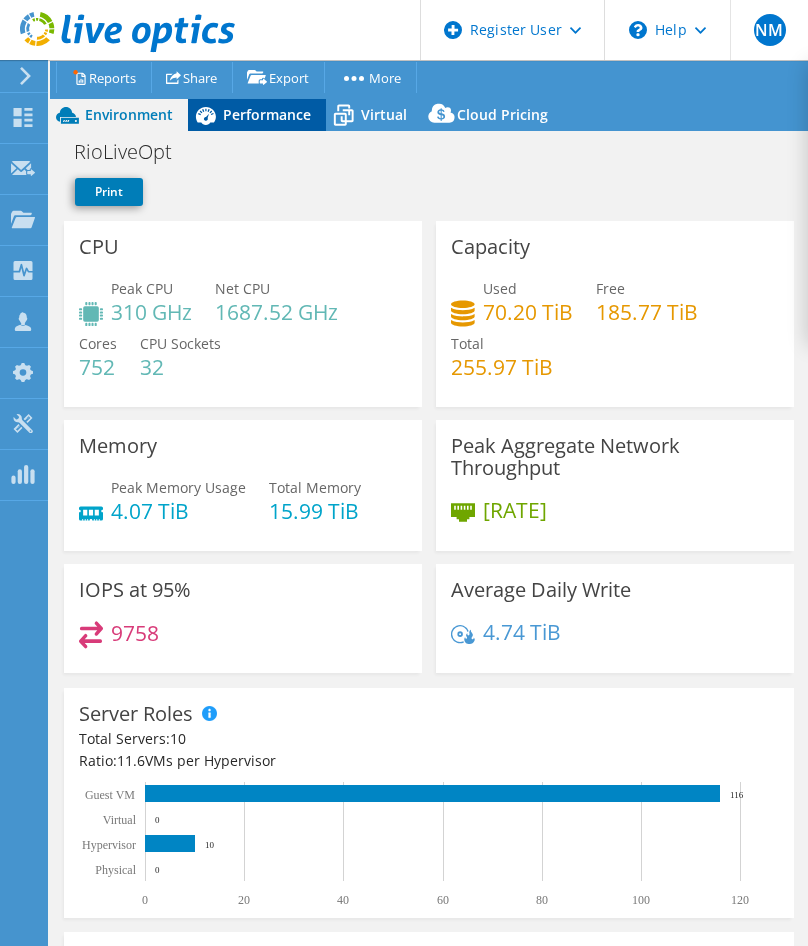 click on "Performance" at bounding box center (267, 114) 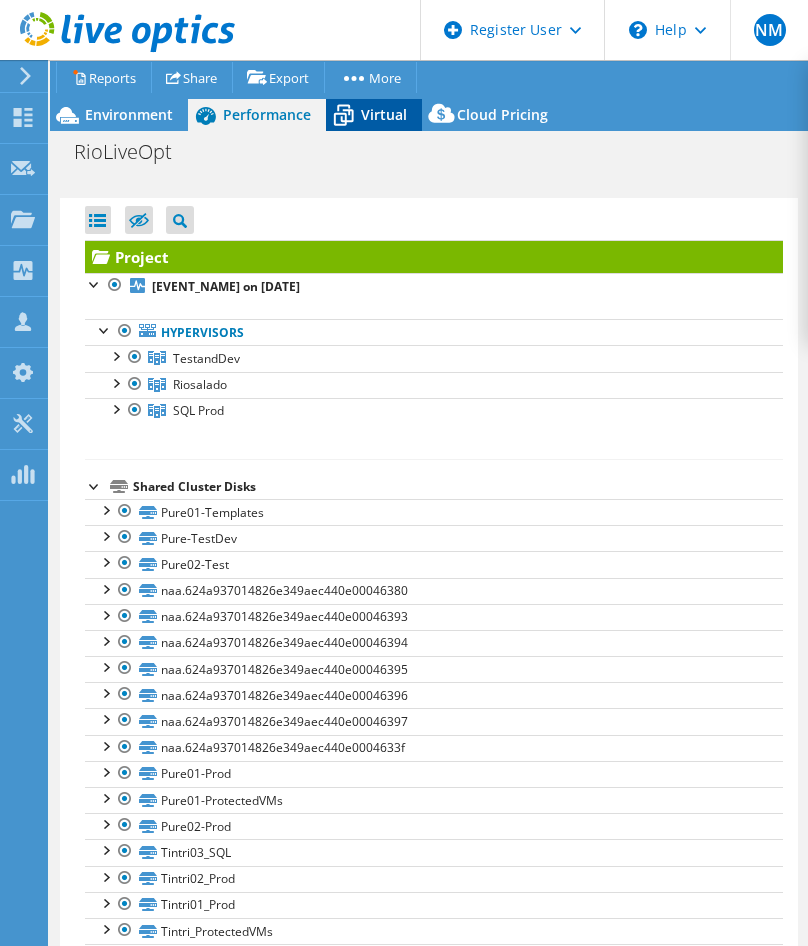 click 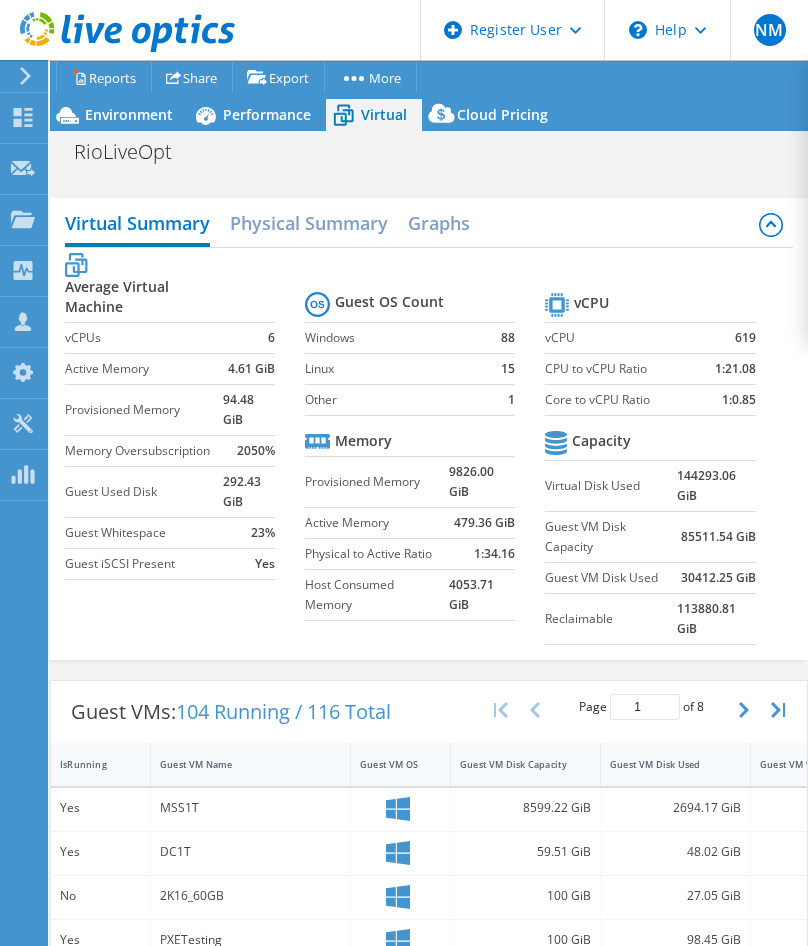 click on "Average Virtual Machine vCPUs 6 Active Memory 4.61 GiB Provisioned Memory 94.48 GiB Memory Oversubscription 2050% Guest Used Disk 292.43 GiB Guest Whitespace 23% Guest iSCSI Present Yes Guest OS Count Windows 88 Linux 15 Other 1 Memory Provisioned Memory 9826.00 GiB Active Memory 479.36 GiB Physical to Active Ratio 1:34.16 Host Consumed Memory 4053.71 GiB vCPU vCPU 619 CPU to vCPU Ratio 1:21.08 Core to vCPU Ratio 1:0.85 Capacity Virtual Disk Used 144293.06 GiB Guest VM Disk Capacity 85511.54 GiB Guest VM Disk Used 30412.25 GiB Reclaimable 113880.81 GiB" at bounding box center (429, 451) 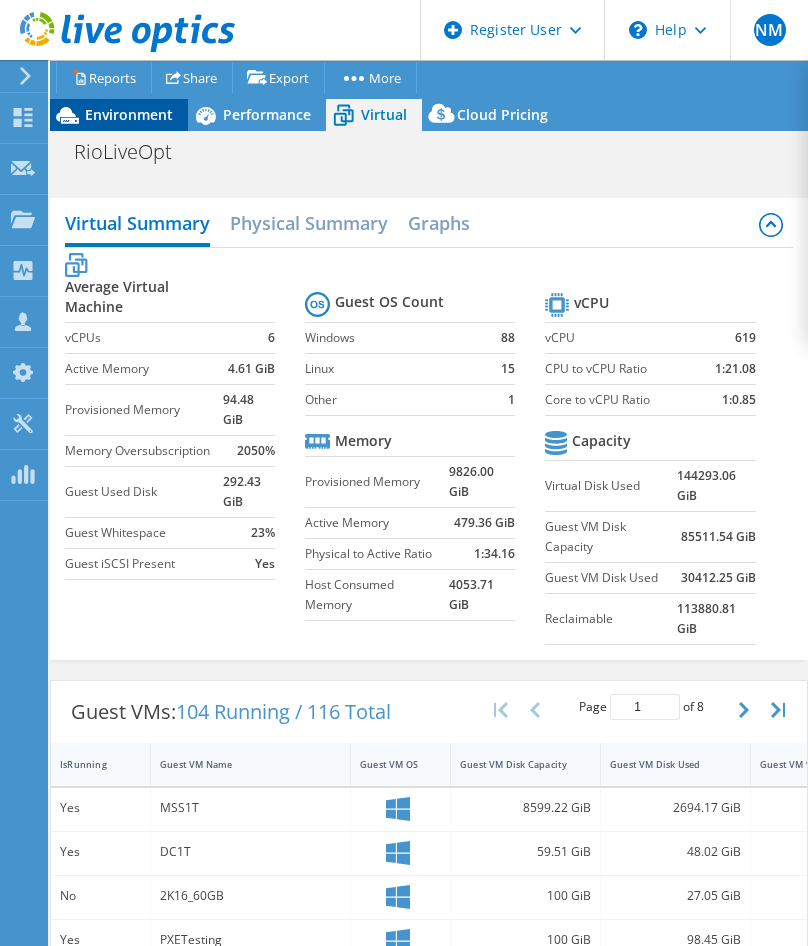 drag, startPoint x: 83, startPoint y: 109, endPoint x: 184, endPoint y: 110, distance: 101.00495 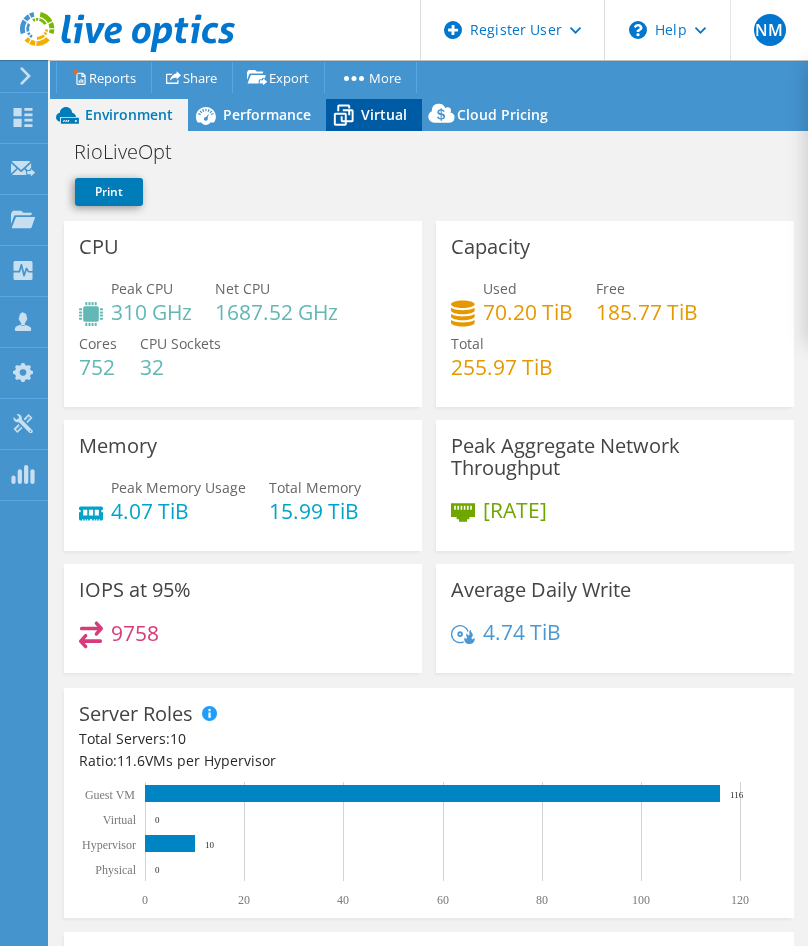 click on "Virtual" at bounding box center (384, 114) 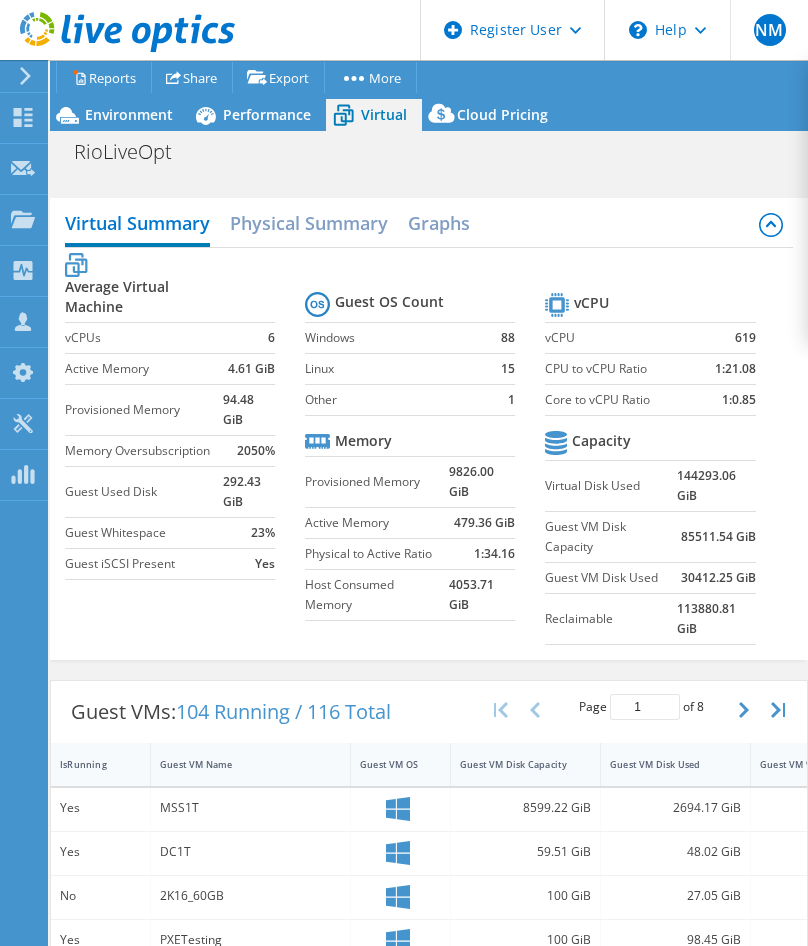 click on "Virtual Summary Physical Summary Graphs" at bounding box center (429, 225) 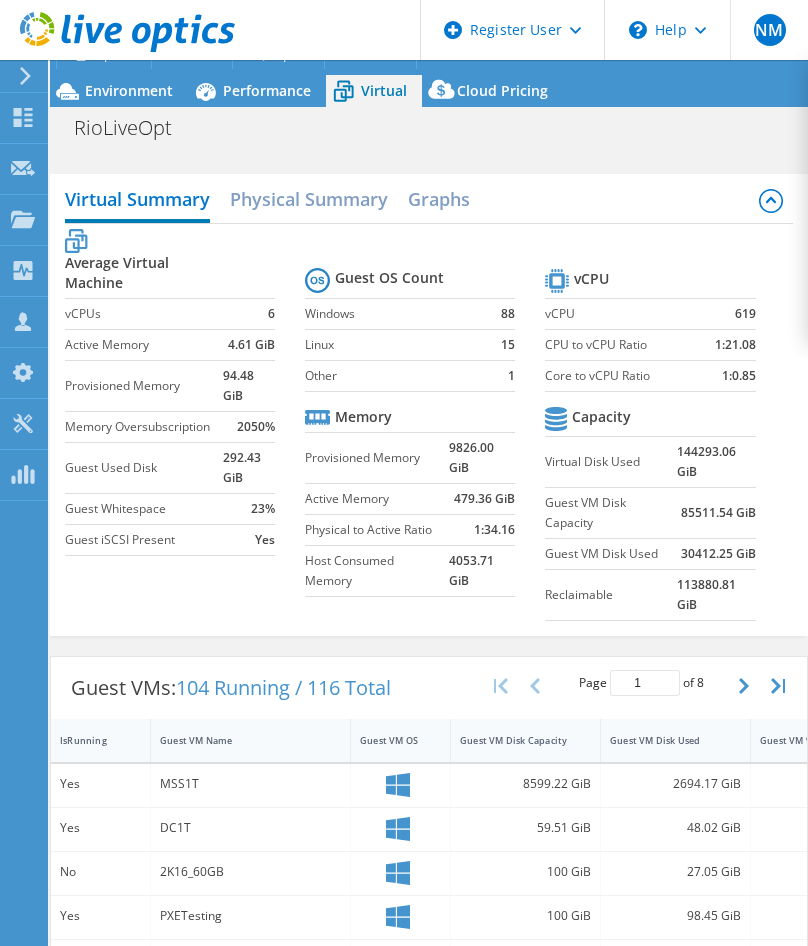 scroll, scrollTop: 0, scrollLeft: 0, axis: both 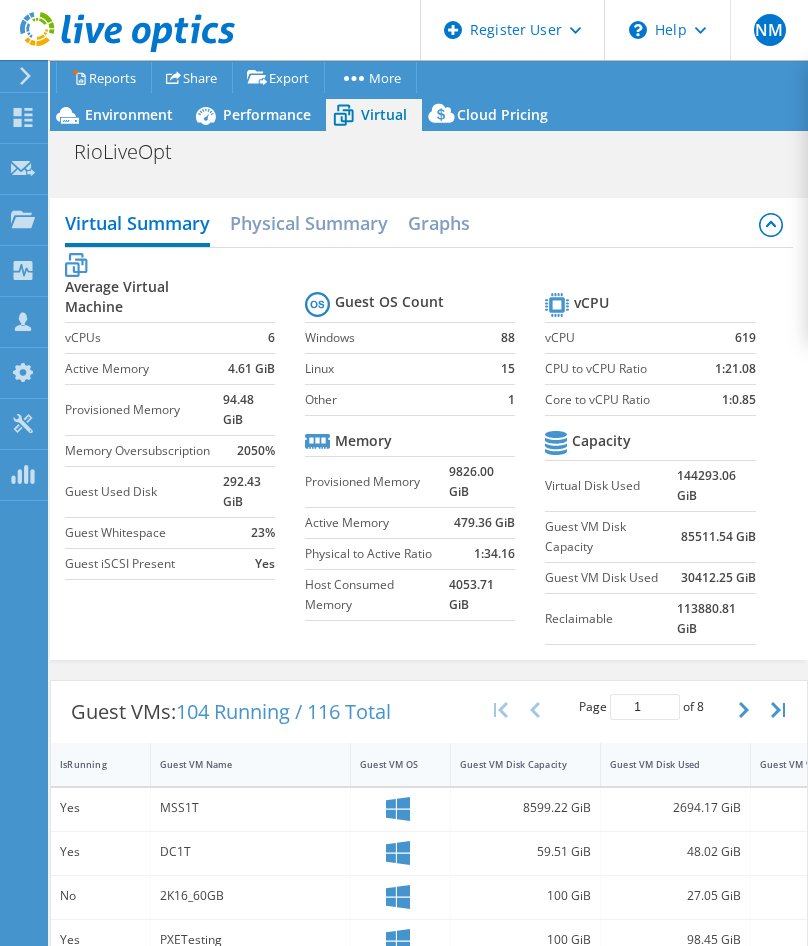 click on "Average Virtual Machine vCPUs 6 Active Memory 4.61 GiB Provisioned Memory 94.48 GiB Memory Oversubscription 2050% Guest Used Disk 292.43 GiB Guest Whitespace 23% Guest iSCSI Present Yes Guest OS Count Windows 88 Linux 15 Other 1 Memory Provisioned Memory 9826.00 GiB Active Memory 479.36 GiB Physical to Active Ratio 1:34.16 Host Consumed Memory 4053.71 GiB vCPU vCPU 619 CPU to vCPU Ratio 1:21.08 Core to vCPU Ratio 1:0.85 Capacity Virtual Disk Used 144293.06 GiB Guest VM Disk Capacity 85511.54 GiB Guest VM Disk Used 30412.25 GiB Reclaimable 113880.81 GiB" at bounding box center [429, 451] 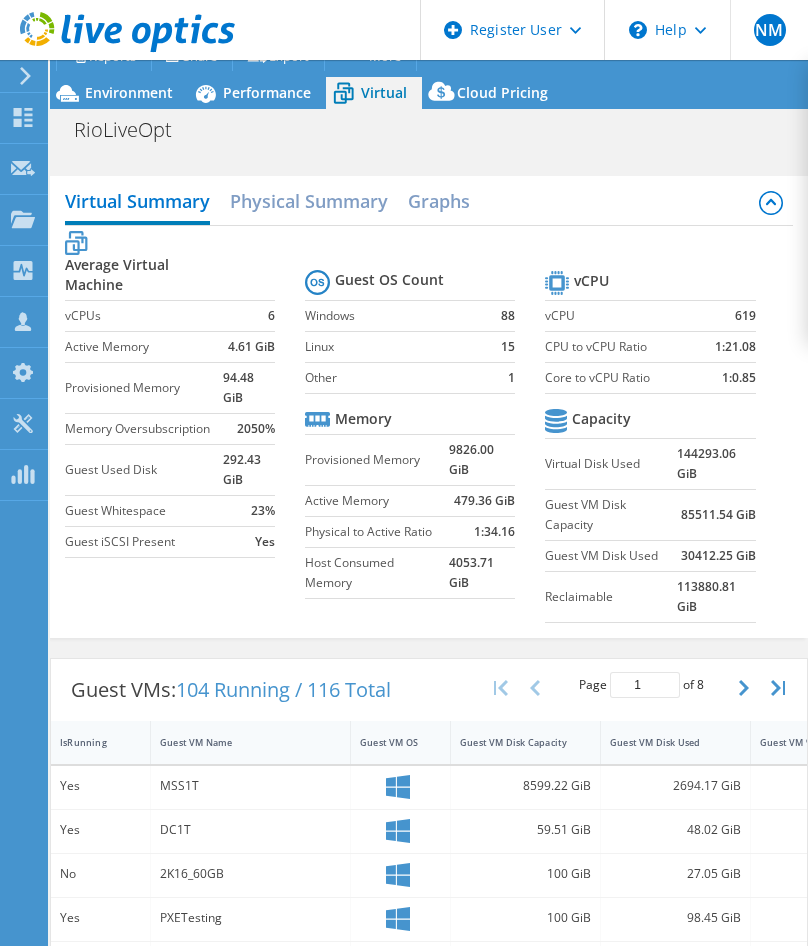 scroll, scrollTop: 0, scrollLeft: 0, axis: both 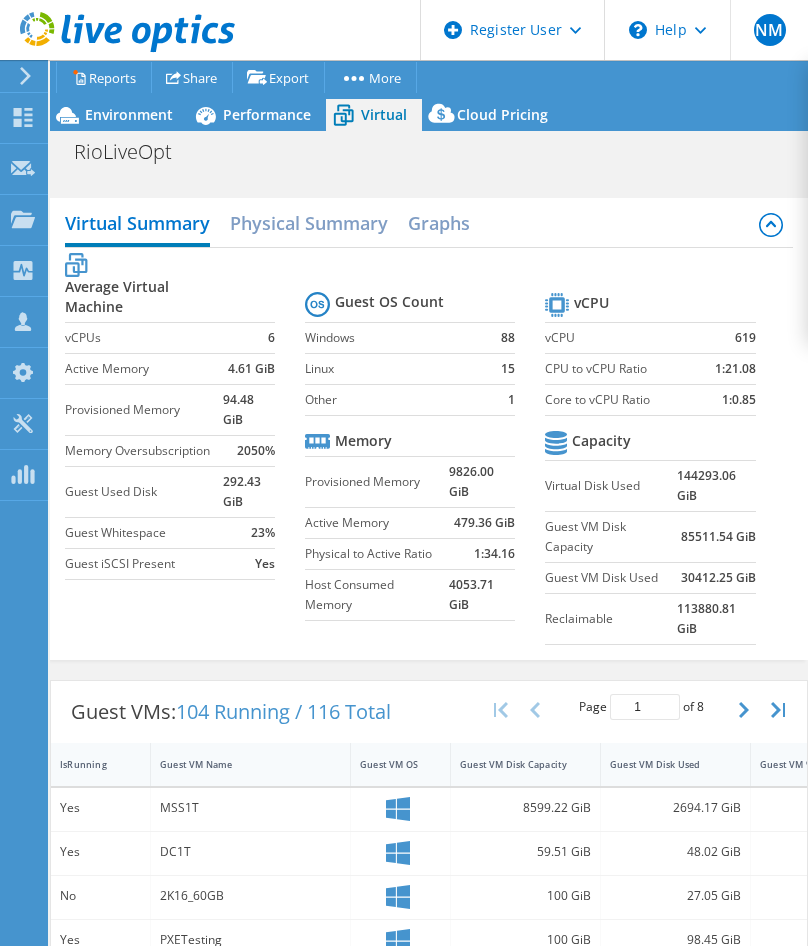 click on "Average Virtual Machine" at bounding box center [144, 297] 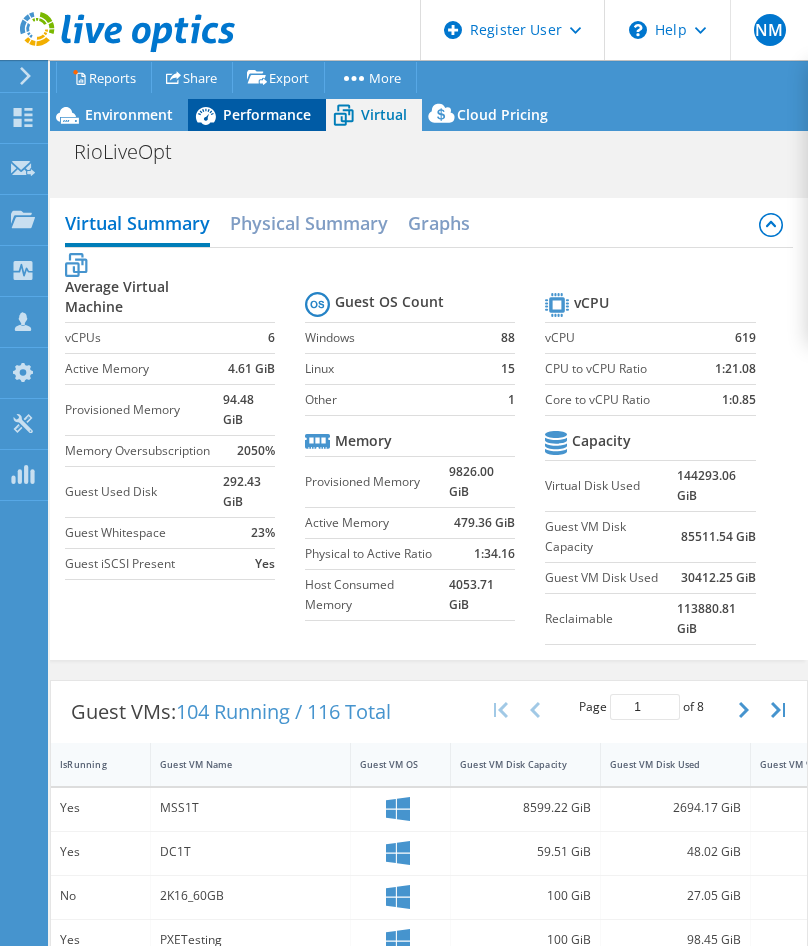 click on "Performance" at bounding box center [267, 114] 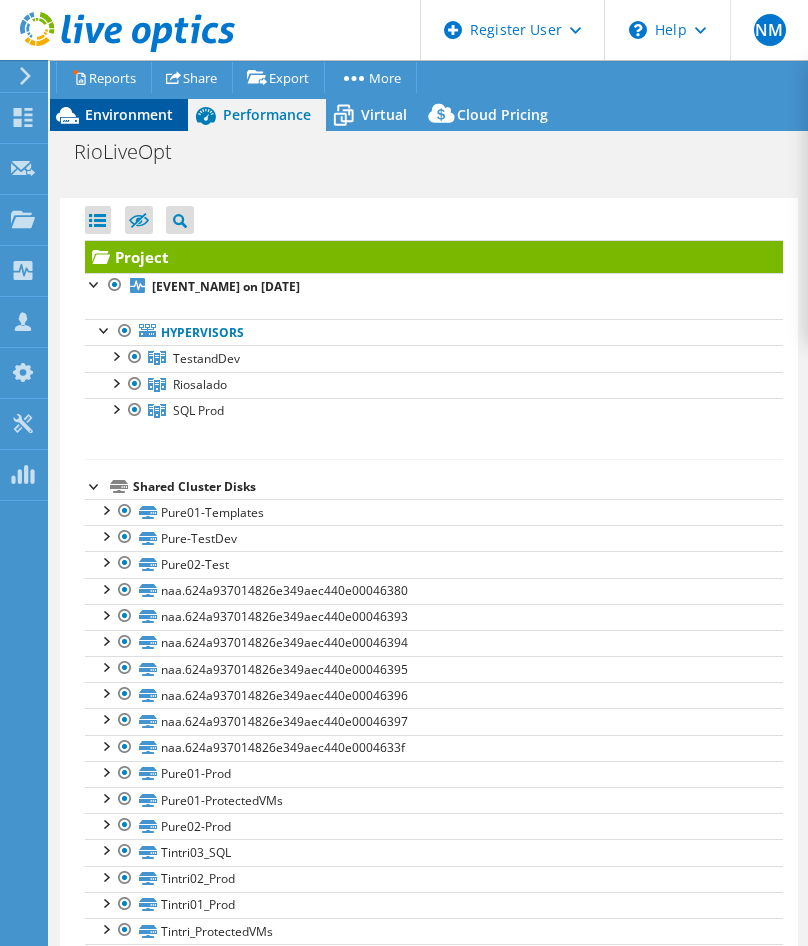 click on "Environment" at bounding box center (129, 114) 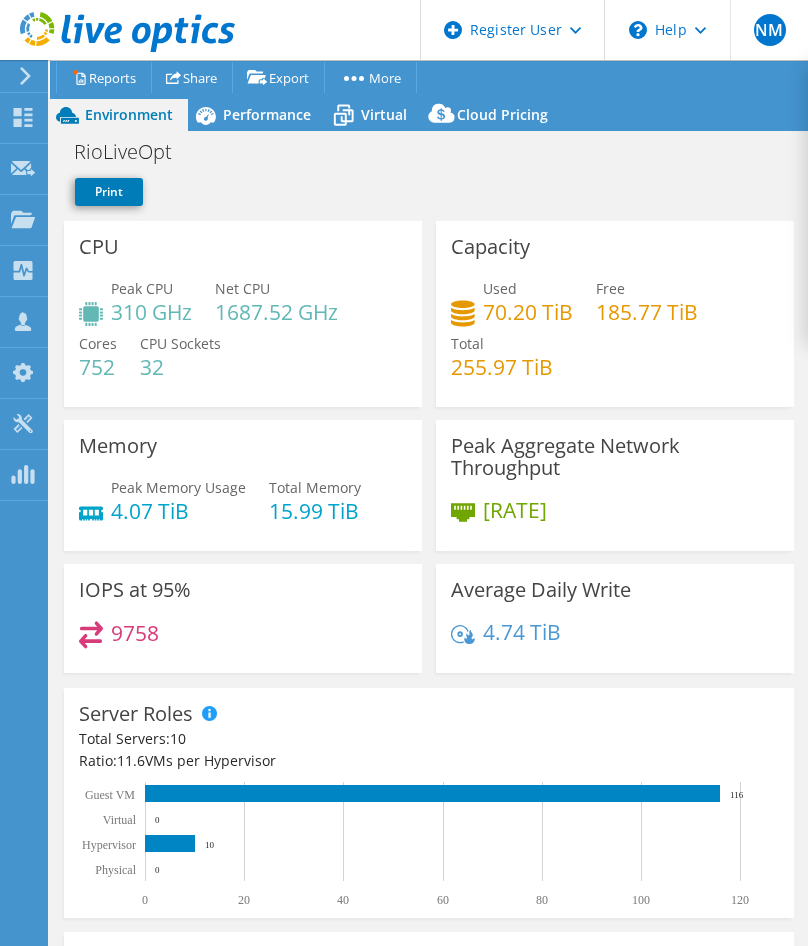 click on "Print" at bounding box center [424, 197] 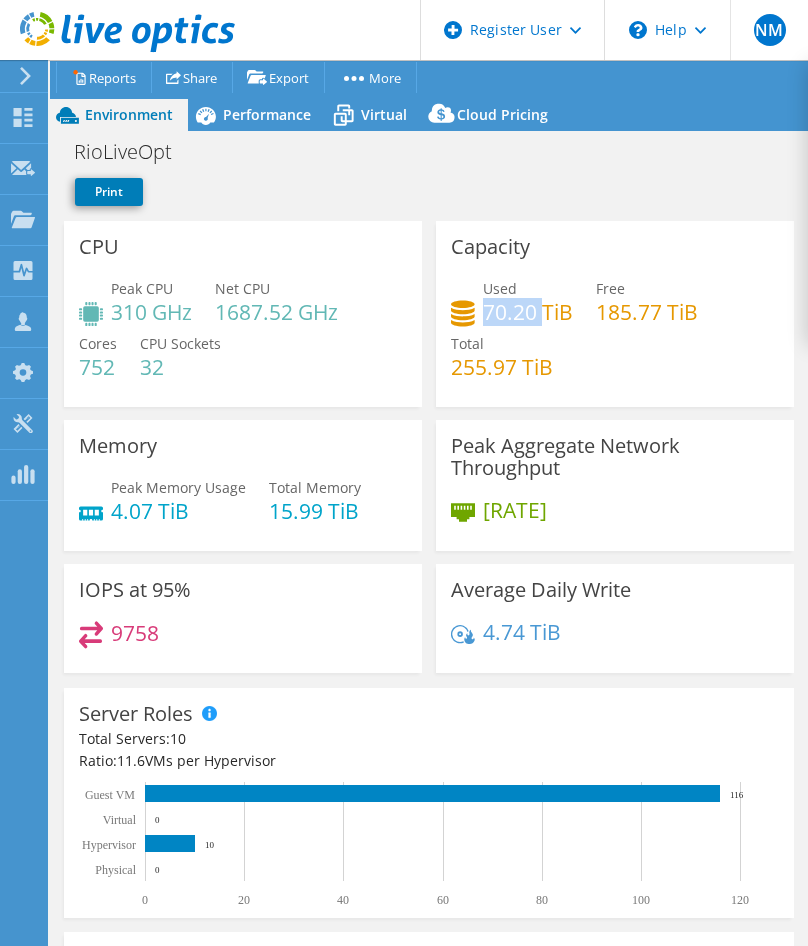 click on "70.20 TiB" at bounding box center (528, 312) 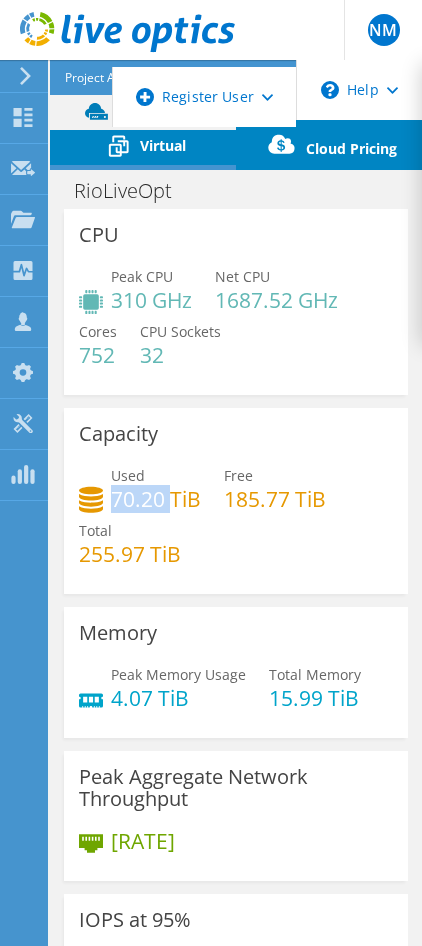 drag, startPoint x: 213, startPoint y: 67, endPoint x: 594, endPoint y: 110, distance: 383.41882 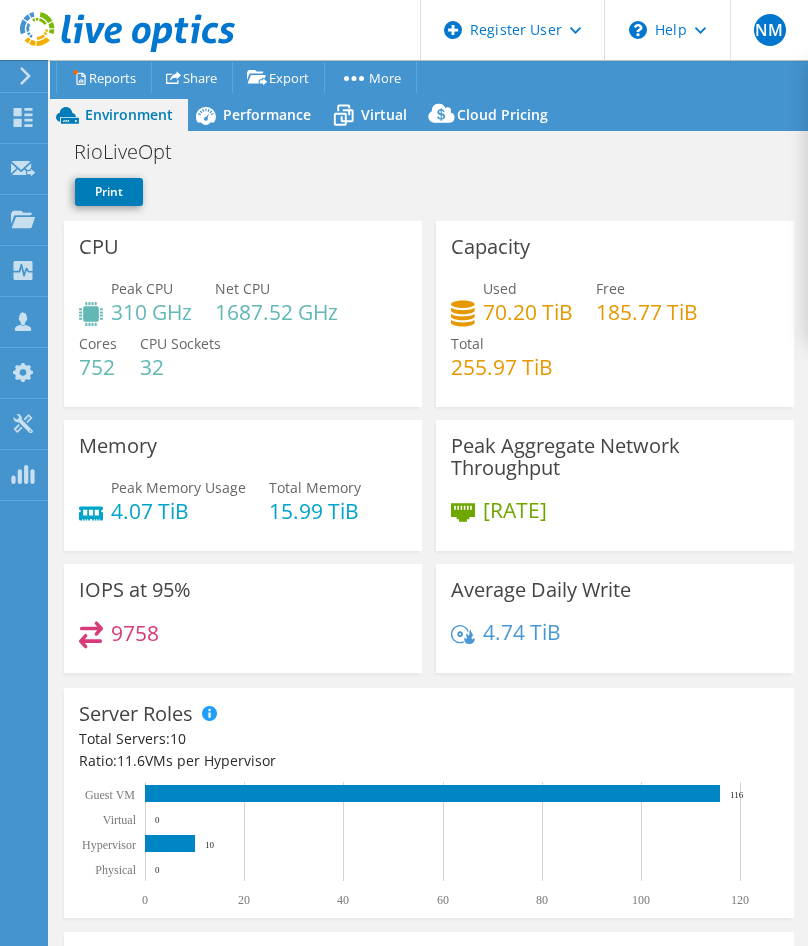 click on "CPU
Peak CPU
310 GHz
Net CPU
1687.52 GHz
Cores
752
CPU Sockets
32" at bounding box center (243, 320) 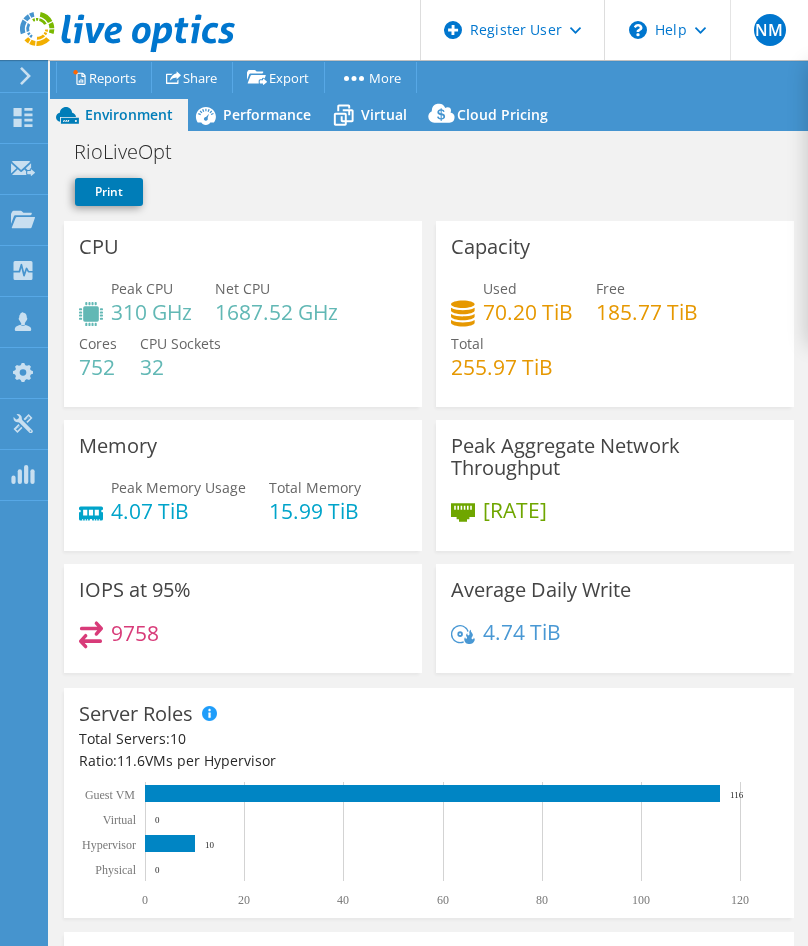 click on "Peak CPU
310 GHz
Net CPU
1687.52 GHz
Cores
752
CPU Sockets
32" at bounding box center (243, 338) 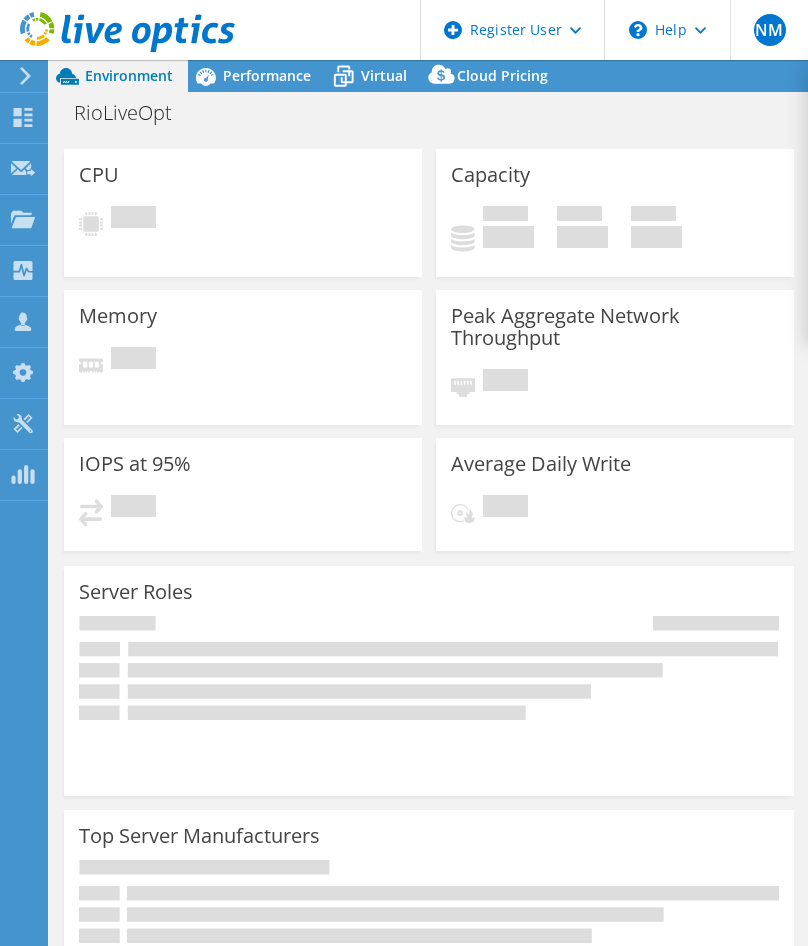 scroll, scrollTop: 0, scrollLeft: 0, axis: both 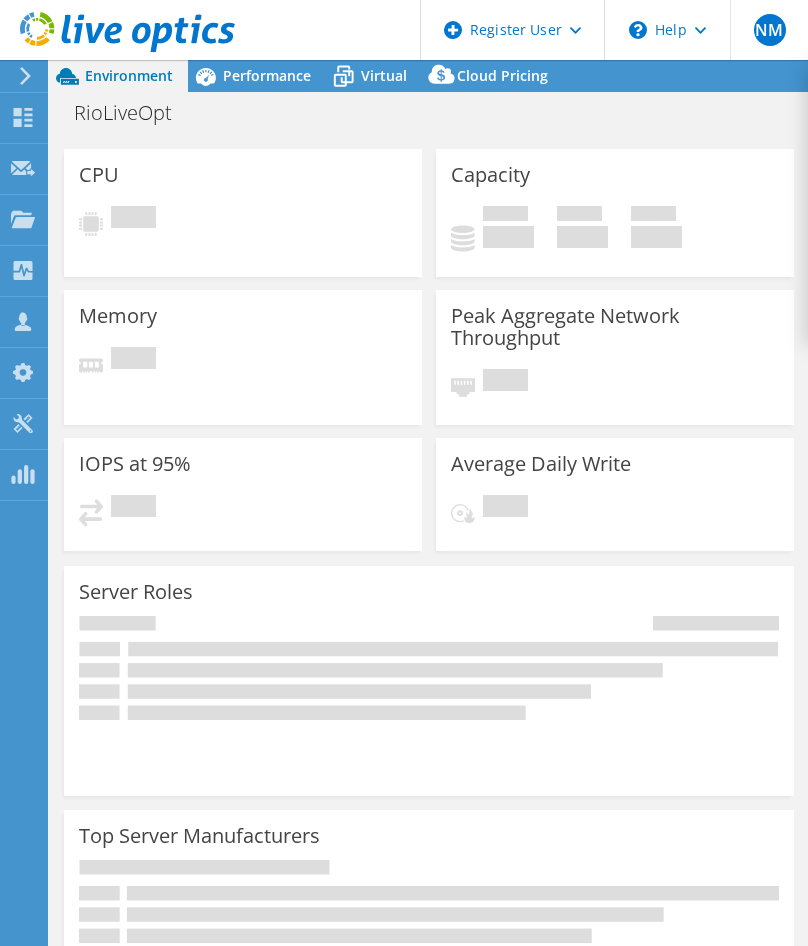 select on "Singapore" 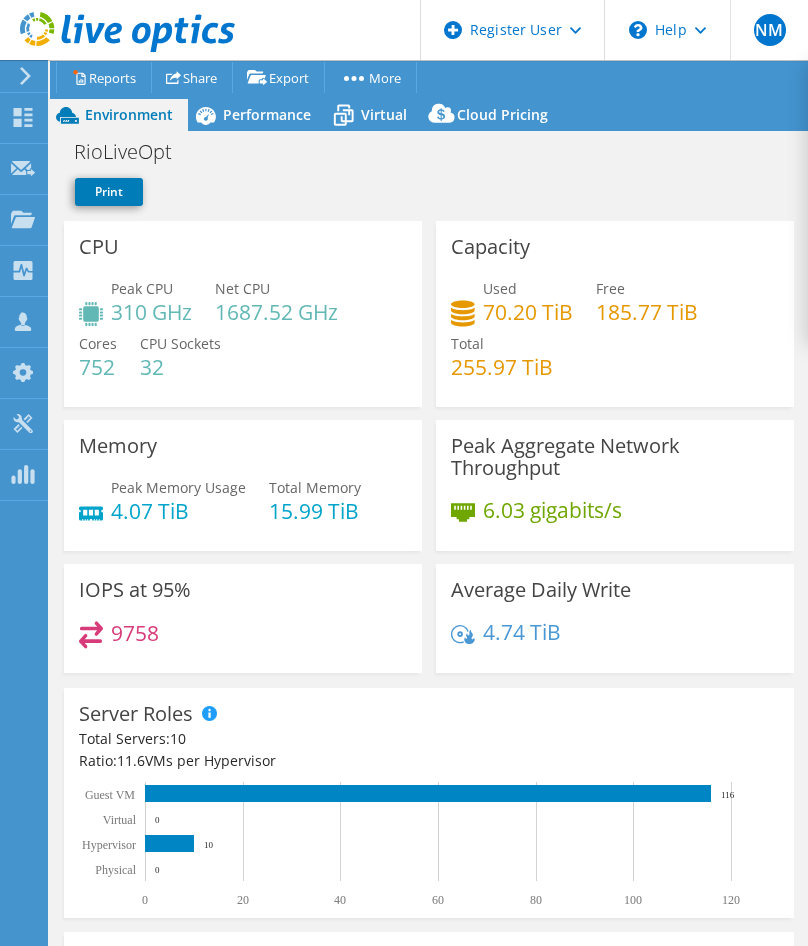 click on "Memory
Peak Memory Usage
4.07 TiB
Total Memory
15.99 TiB" at bounding box center [243, 485] 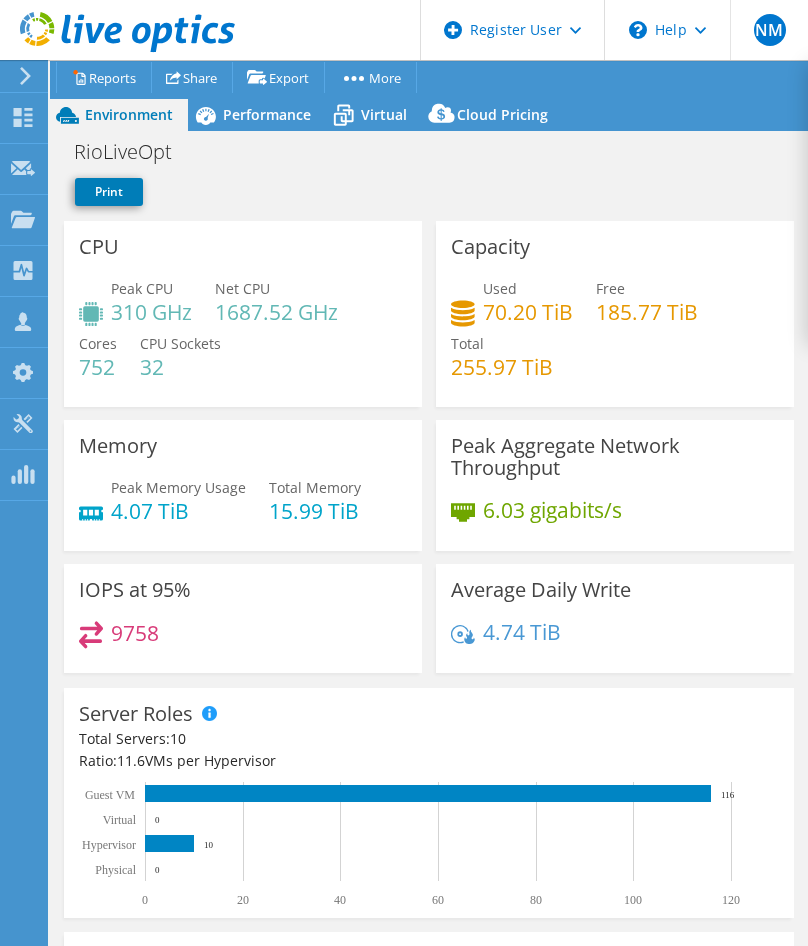 drag, startPoint x: 224, startPoint y: 437, endPoint x: 303, endPoint y: 428, distance: 79.51101 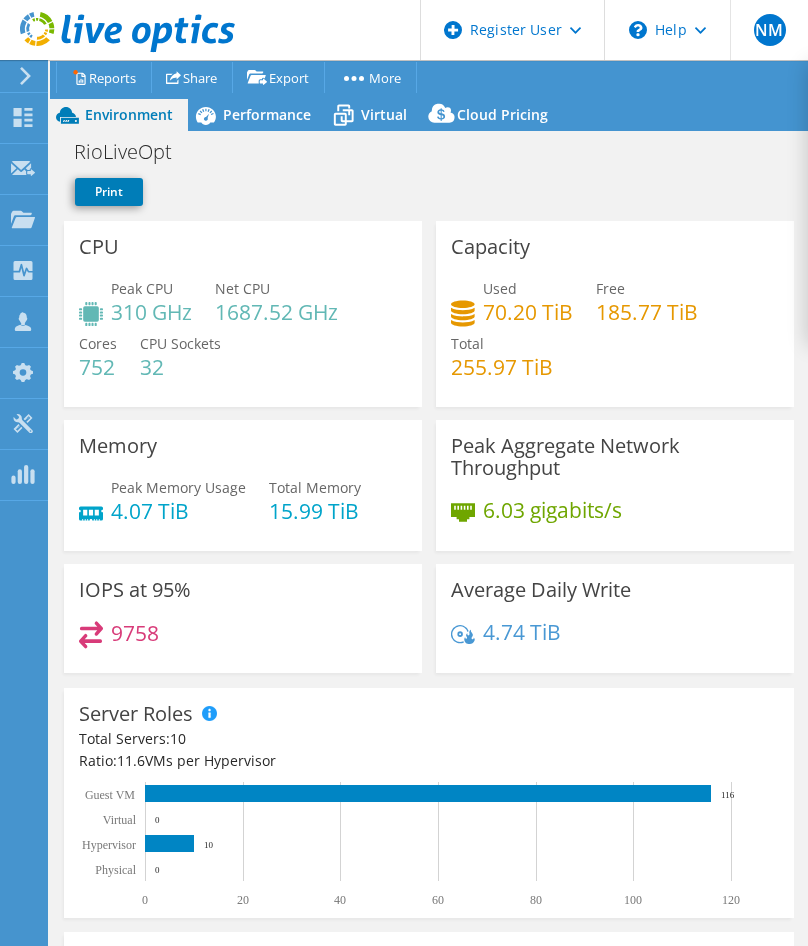 click on "Print" at bounding box center [424, 197] 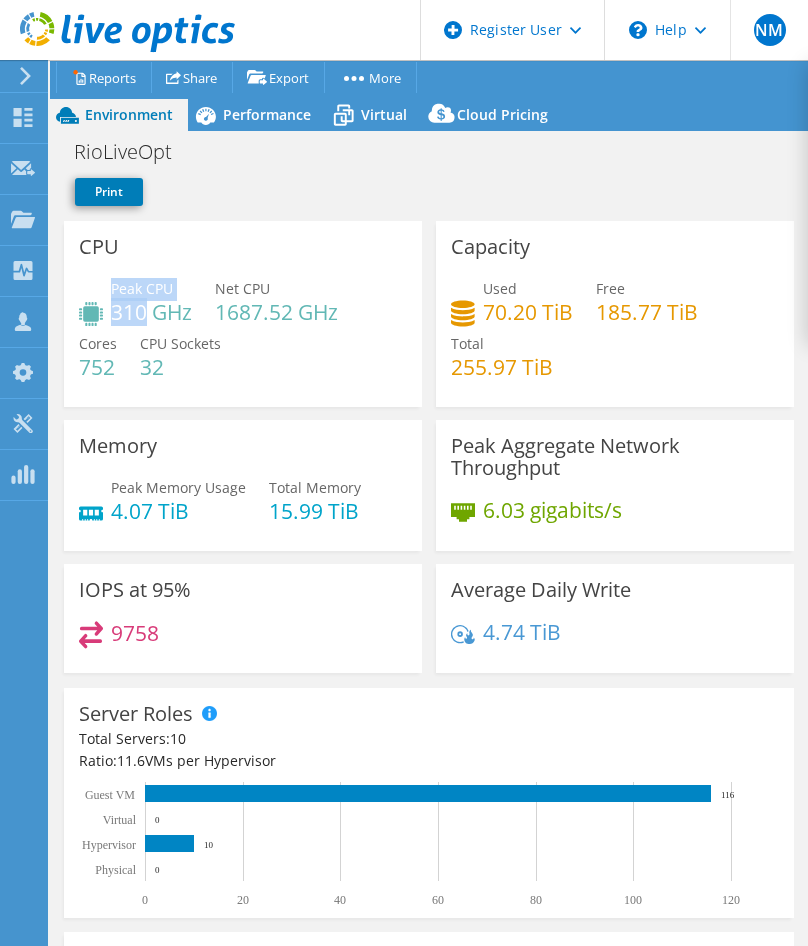 drag, startPoint x: 110, startPoint y: 313, endPoint x: 149, endPoint y: 313, distance: 39 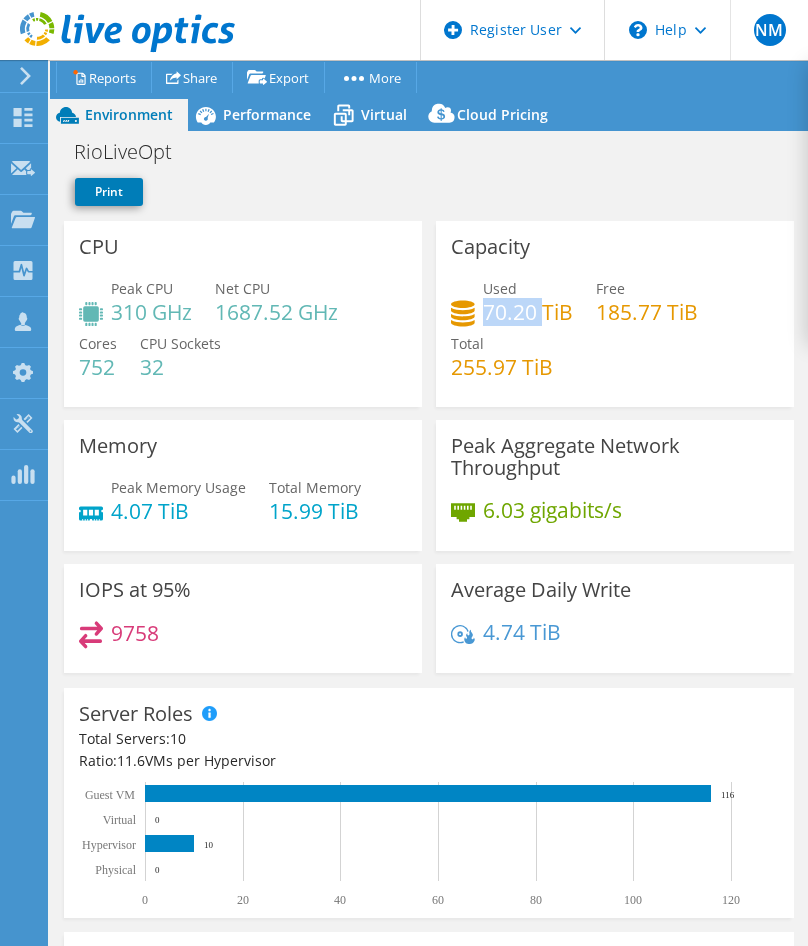 drag, startPoint x: 484, startPoint y: 313, endPoint x: 542, endPoint y: 314, distance: 58.00862 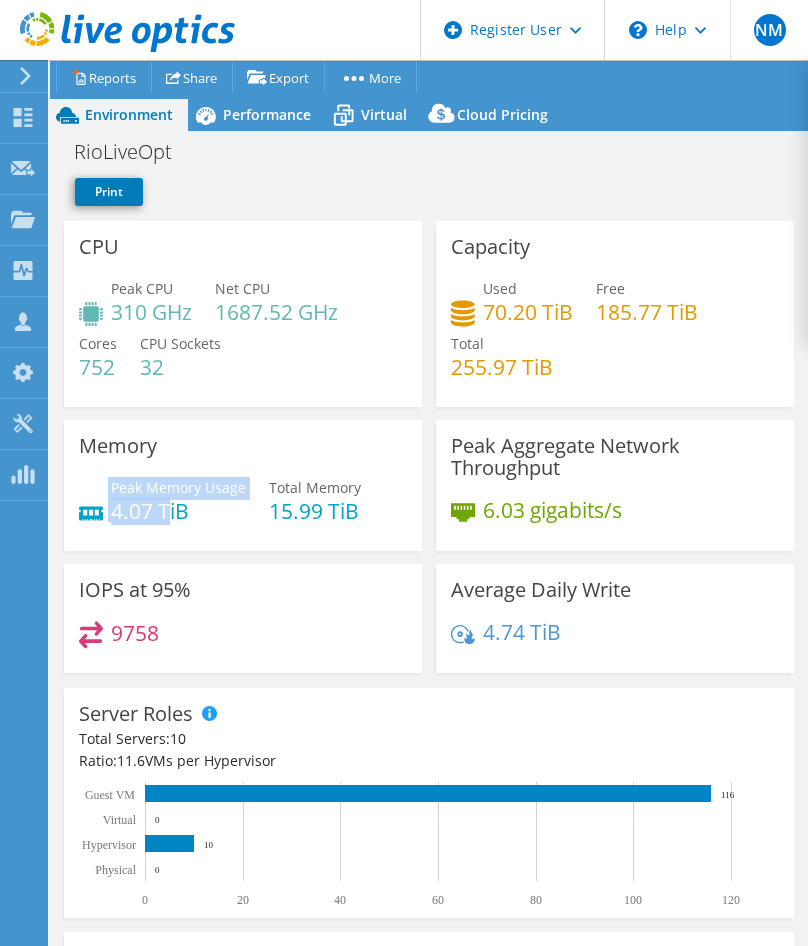 drag, startPoint x: 108, startPoint y: 514, endPoint x: 169, endPoint y: 515, distance: 61.008198 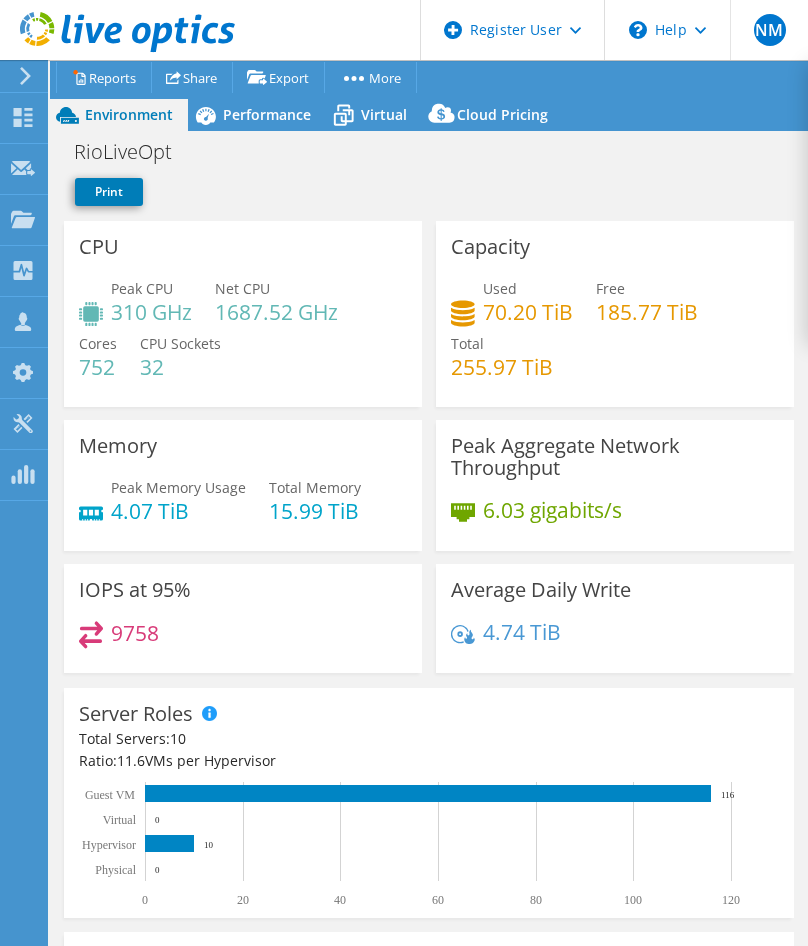 click on "Peak CPU
310 GHz
Net CPU
1687.52 GHz
Cores
752
CPU Sockets
32" at bounding box center [243, 338] 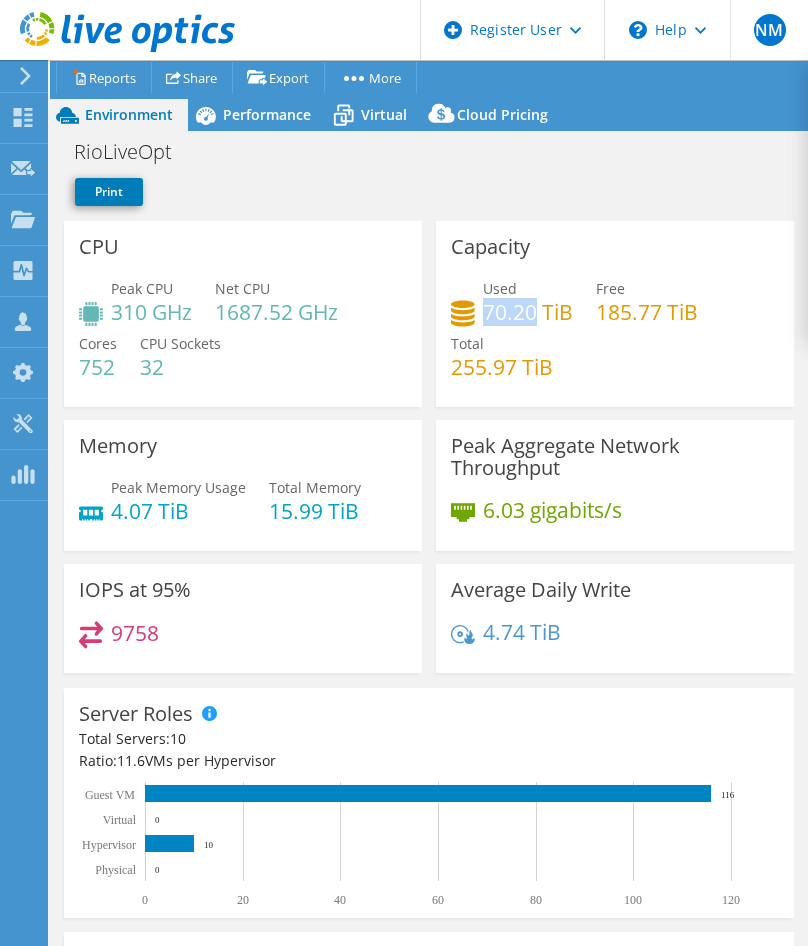 drag, startPoint x: 486, startPoint y: 313, endPoint x: 534, endPoint y: 314, distance: 48.010414 